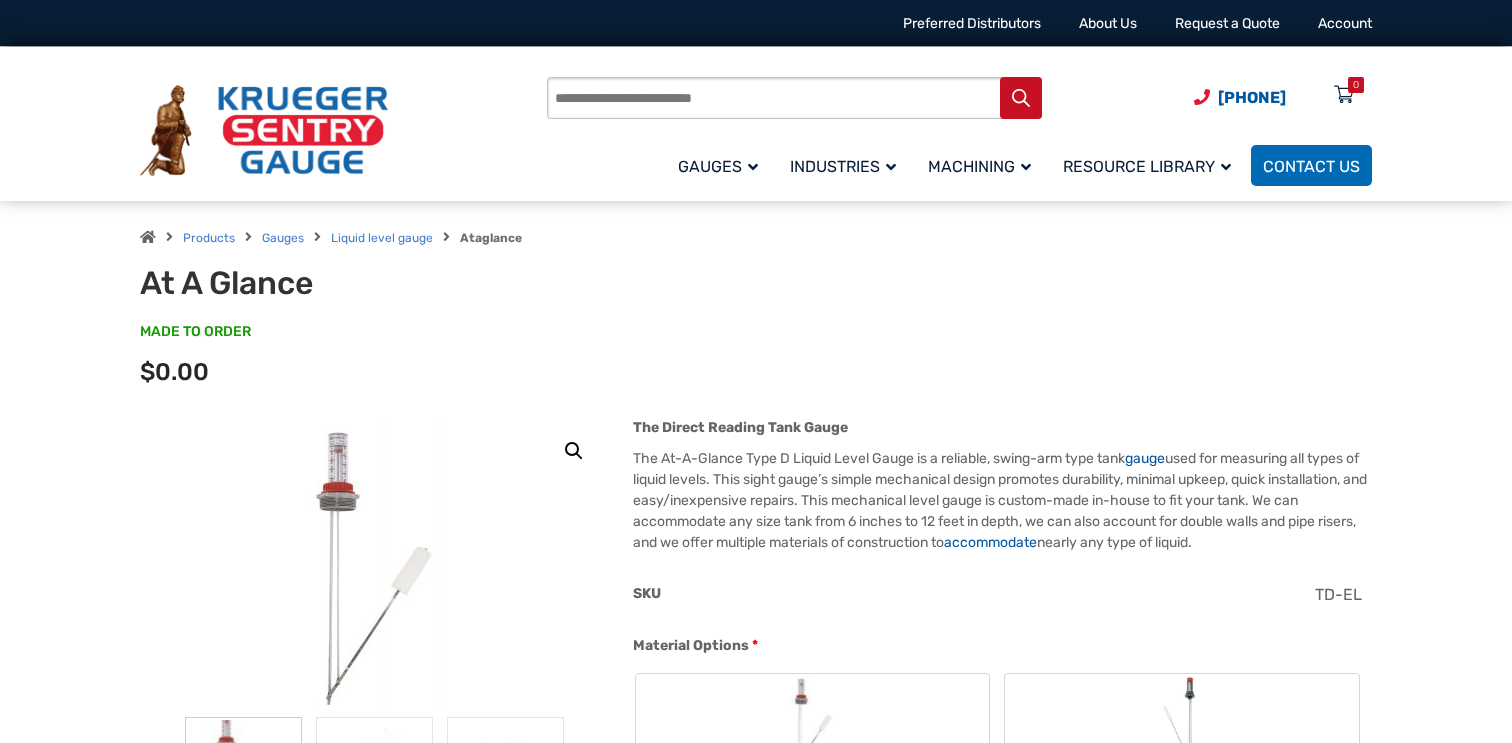 scroll, scrollTop: 0, scrollLeft: 0, axis: both 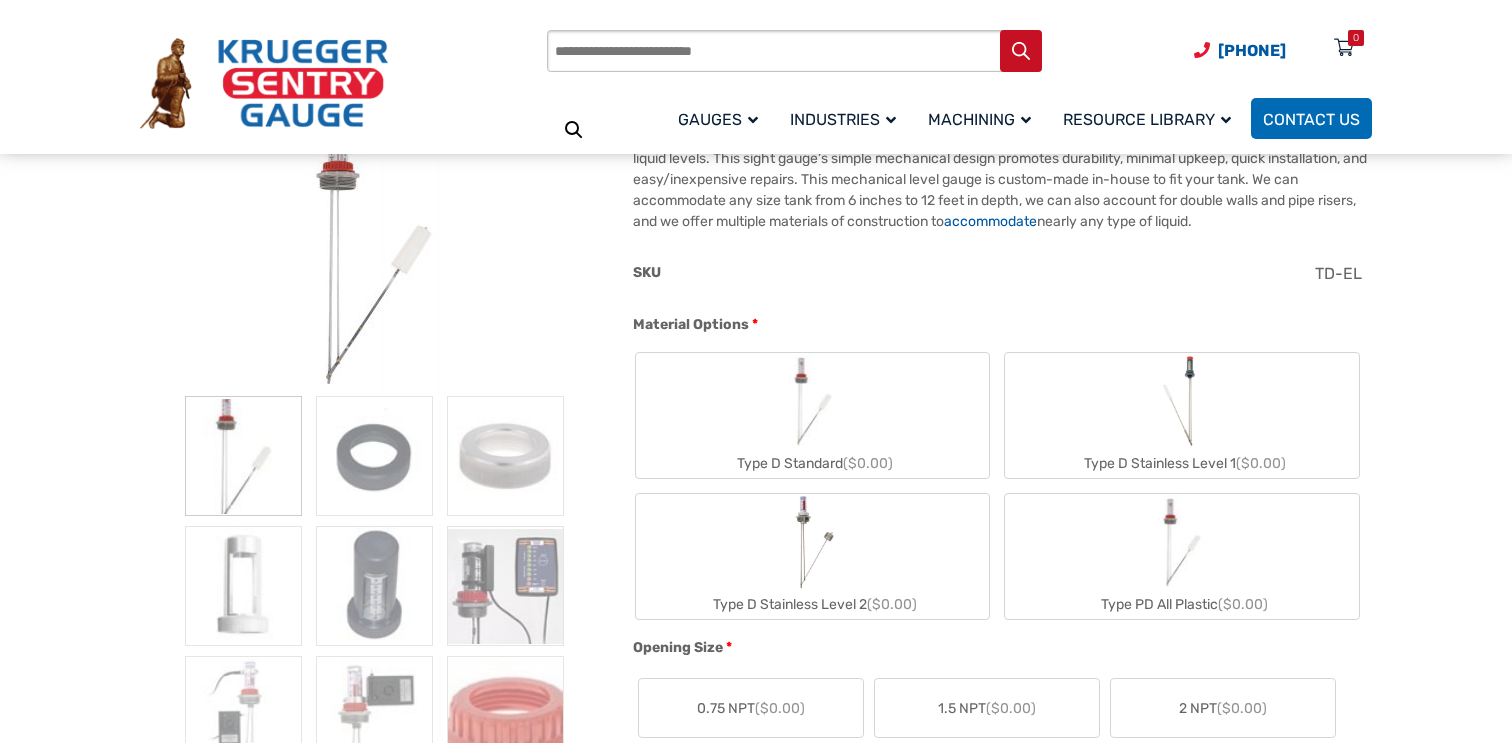 click at bounding box center (1182, 401) 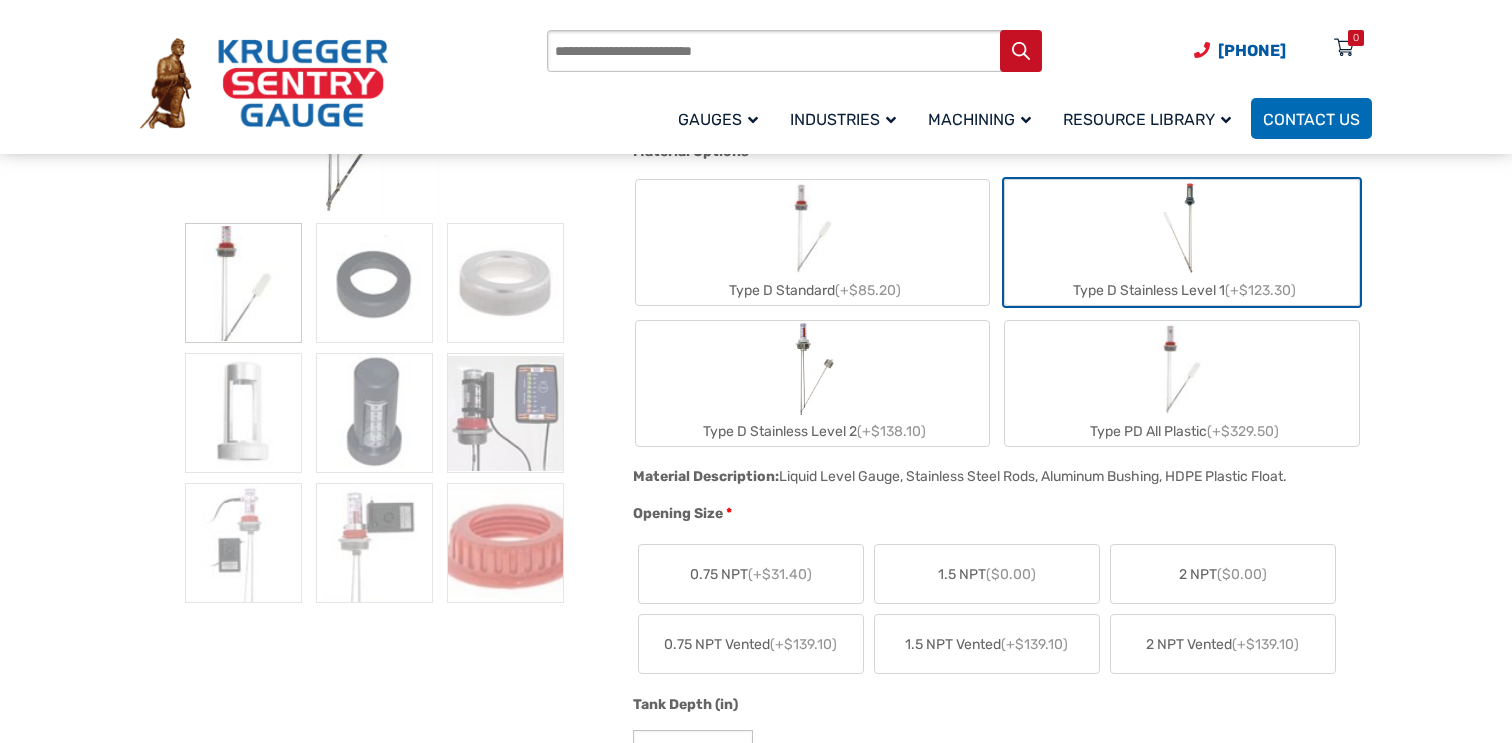 scroll, scrollTop: 499, scrollLeft: 0, axis: vertical 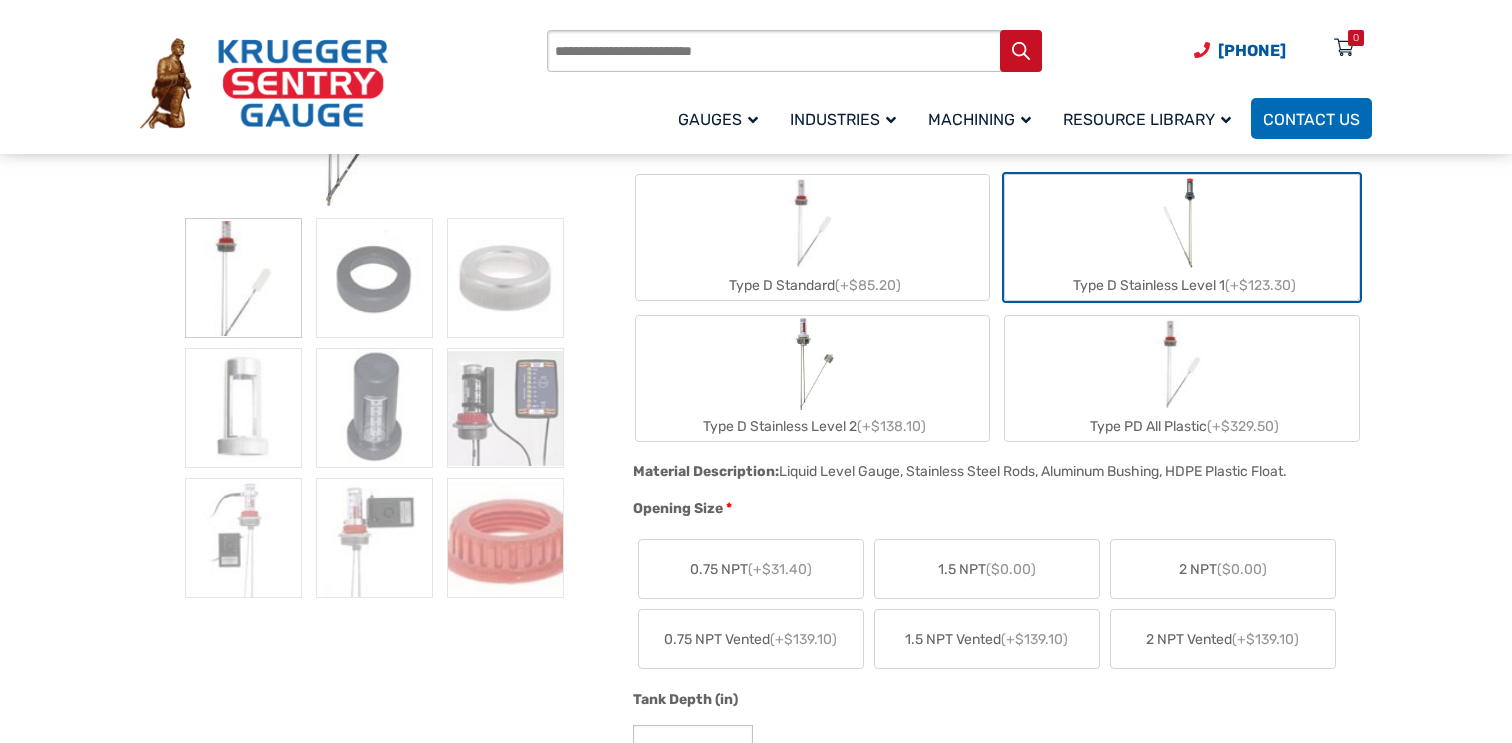 click on "1.5 NPT  ($0.00)" at bounding box center (987, 569) 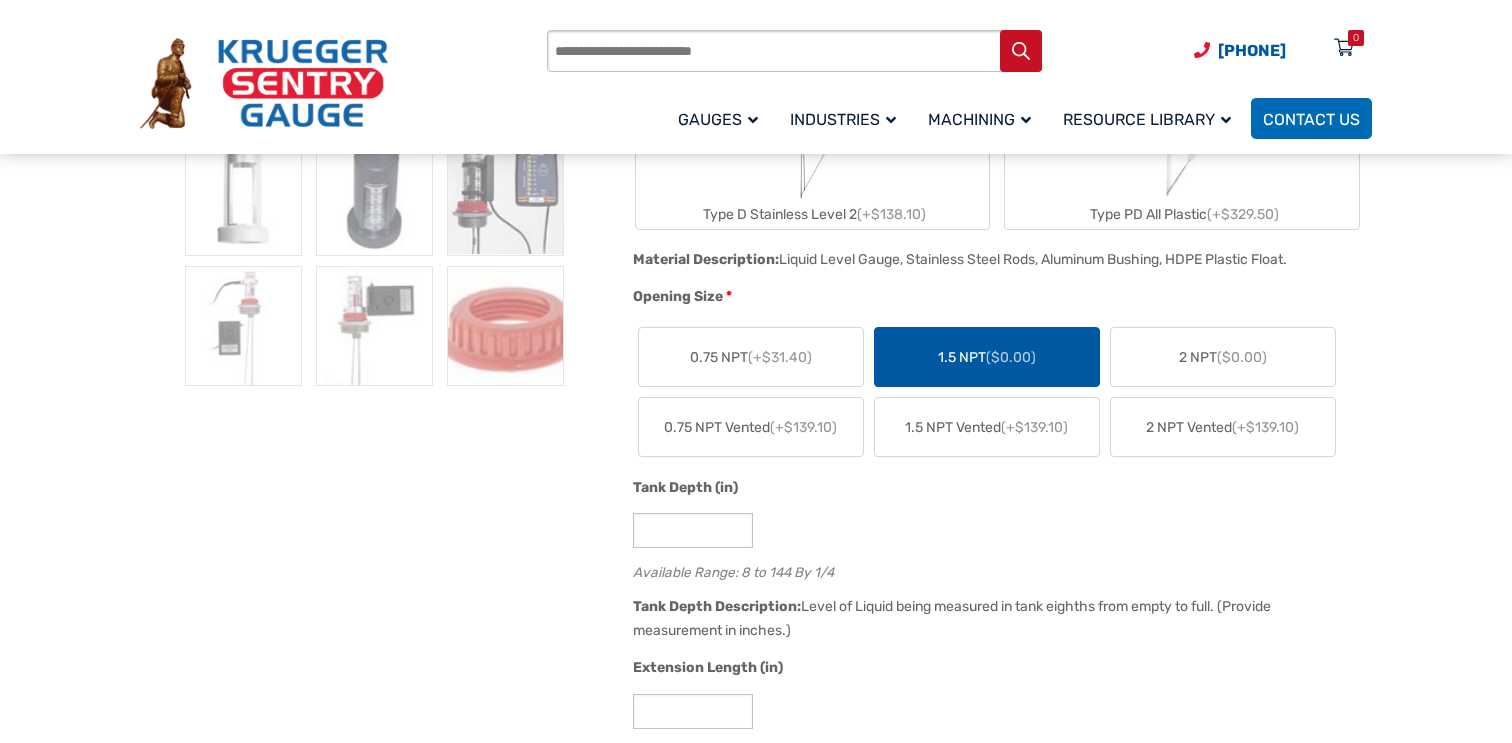 scroll, scrollTop: 714, scrollLeft: 0, axis: vertical 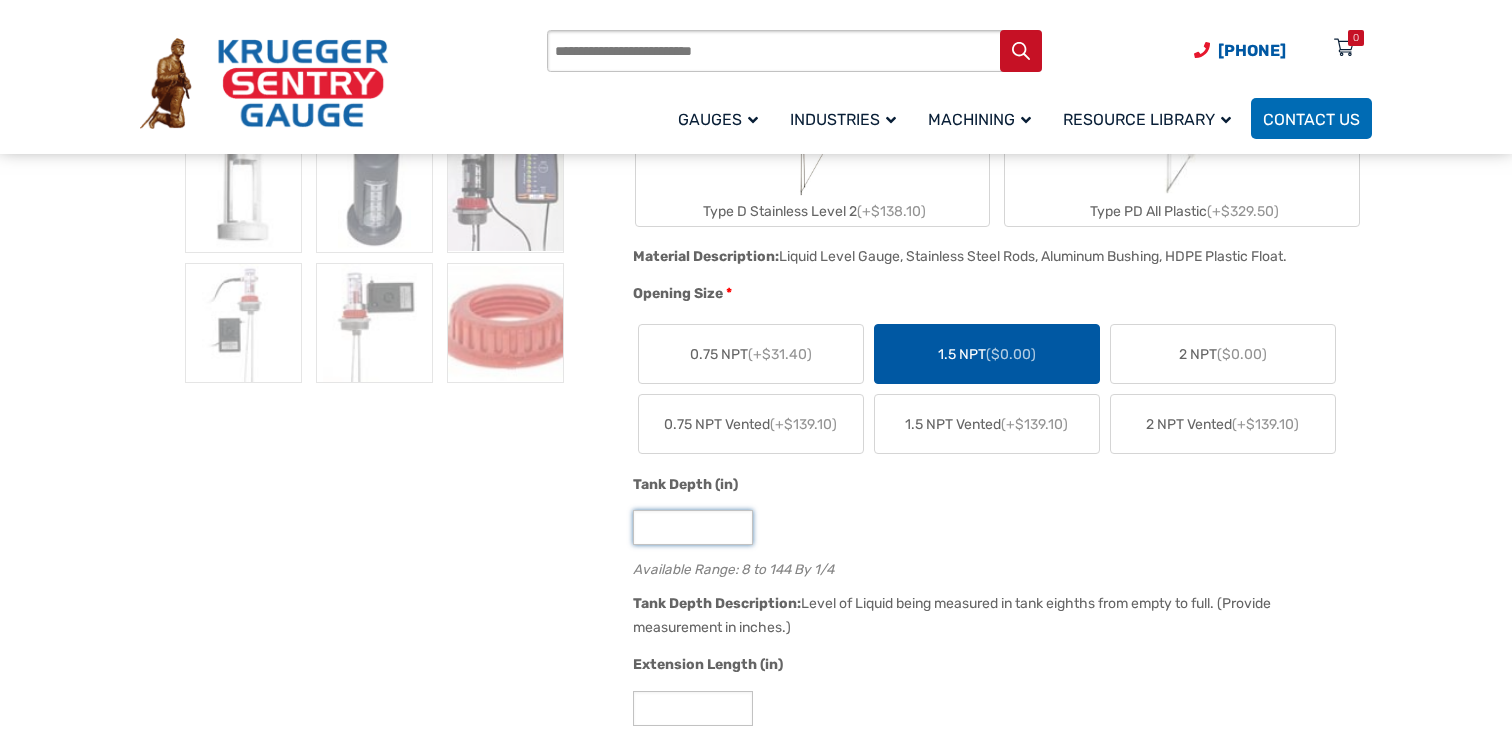 click on "Tank Depth (in)
*
Available Range: 8 to 144 By 1/4" at bounding box center (997, 532) 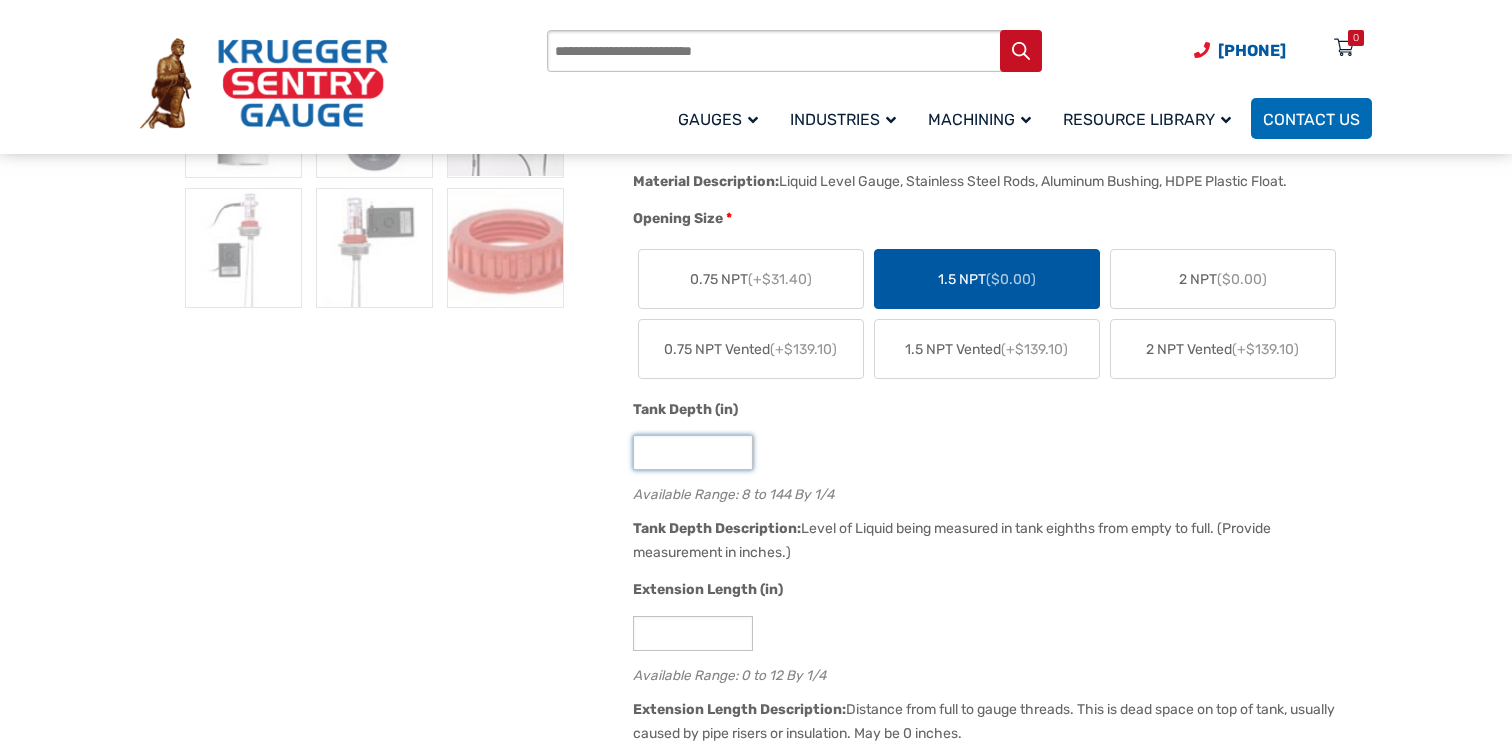 scroll, scrollTop: 800, scrollLeft: 0, axis: vertical 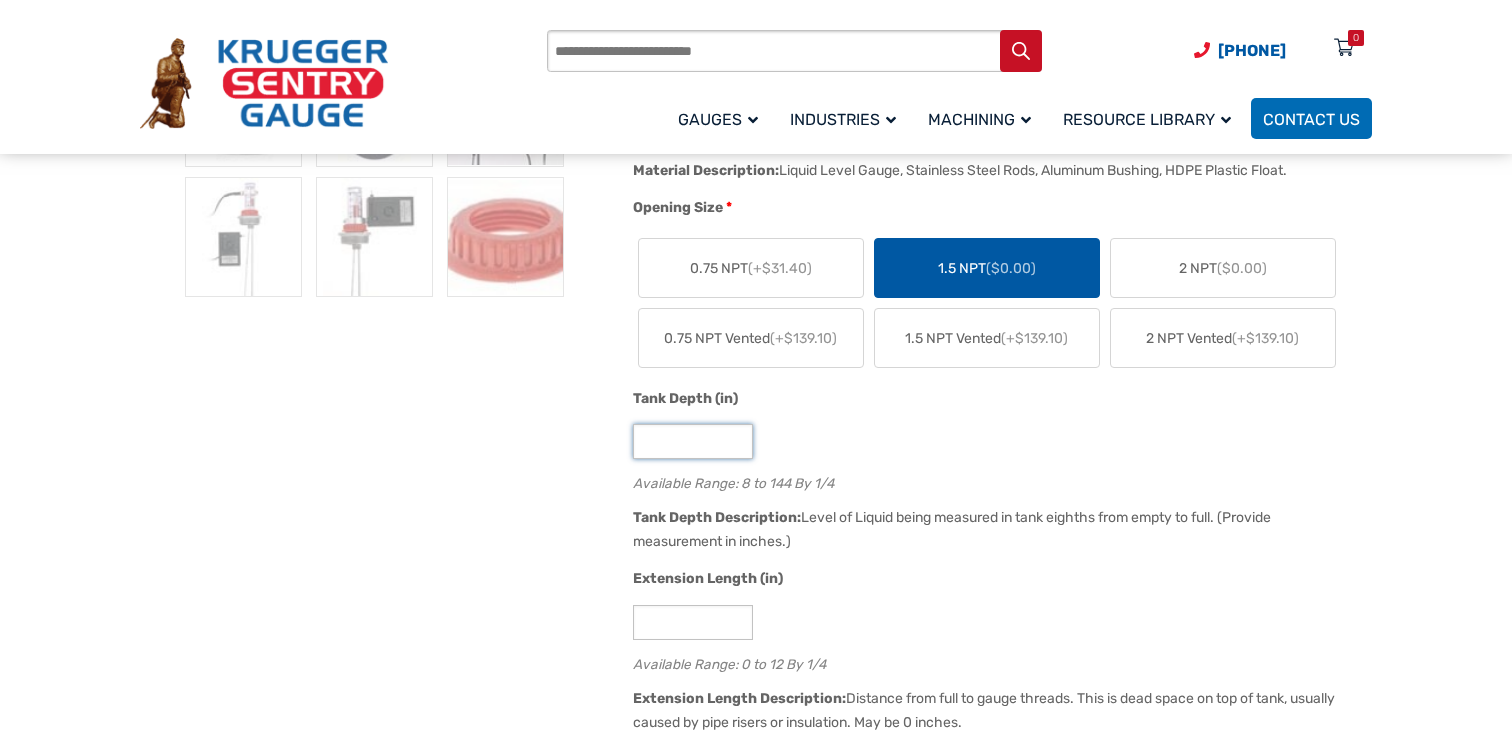 type on "**" 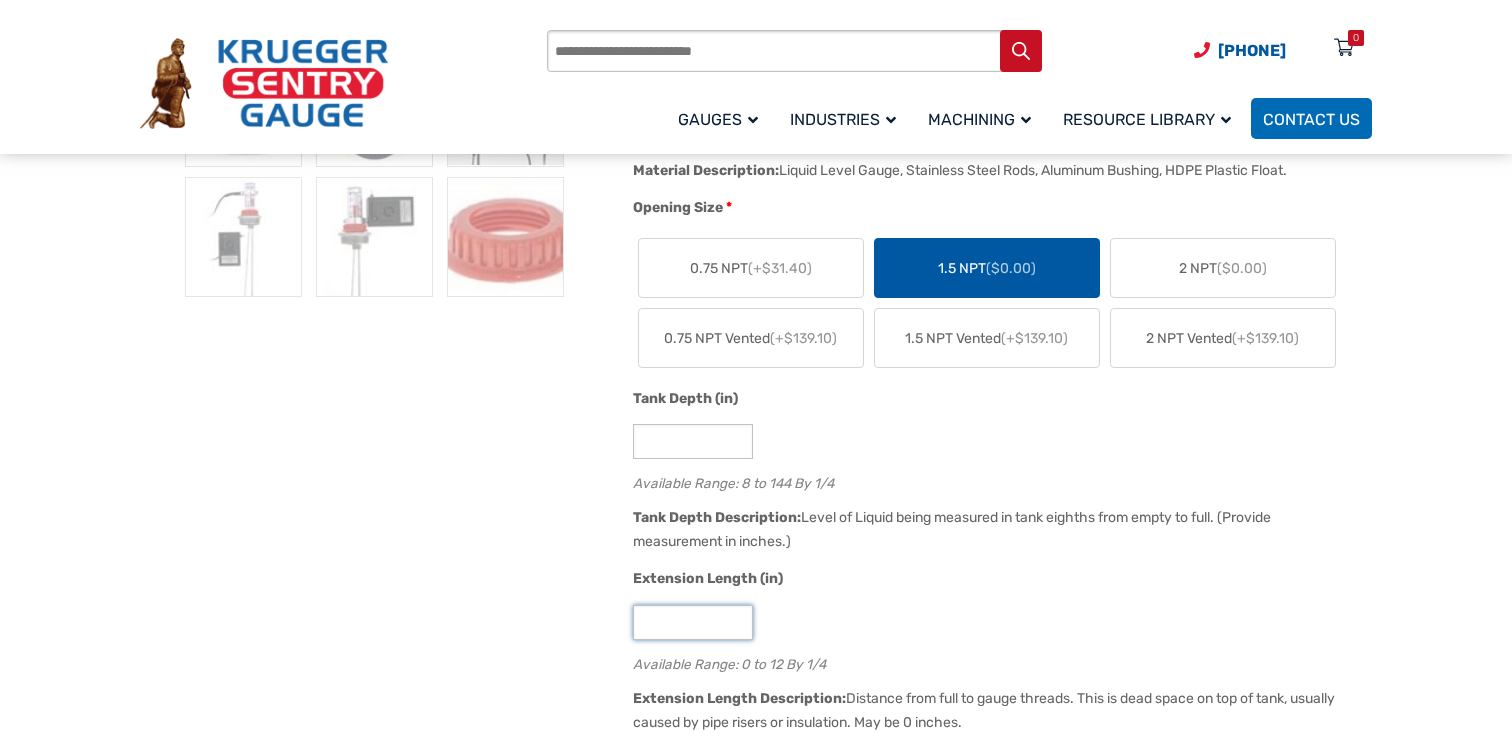 drag, startPoint x: 672, startPoint y: 626, endPoint x: 633, endPoint y: 628, distance: 39.051247 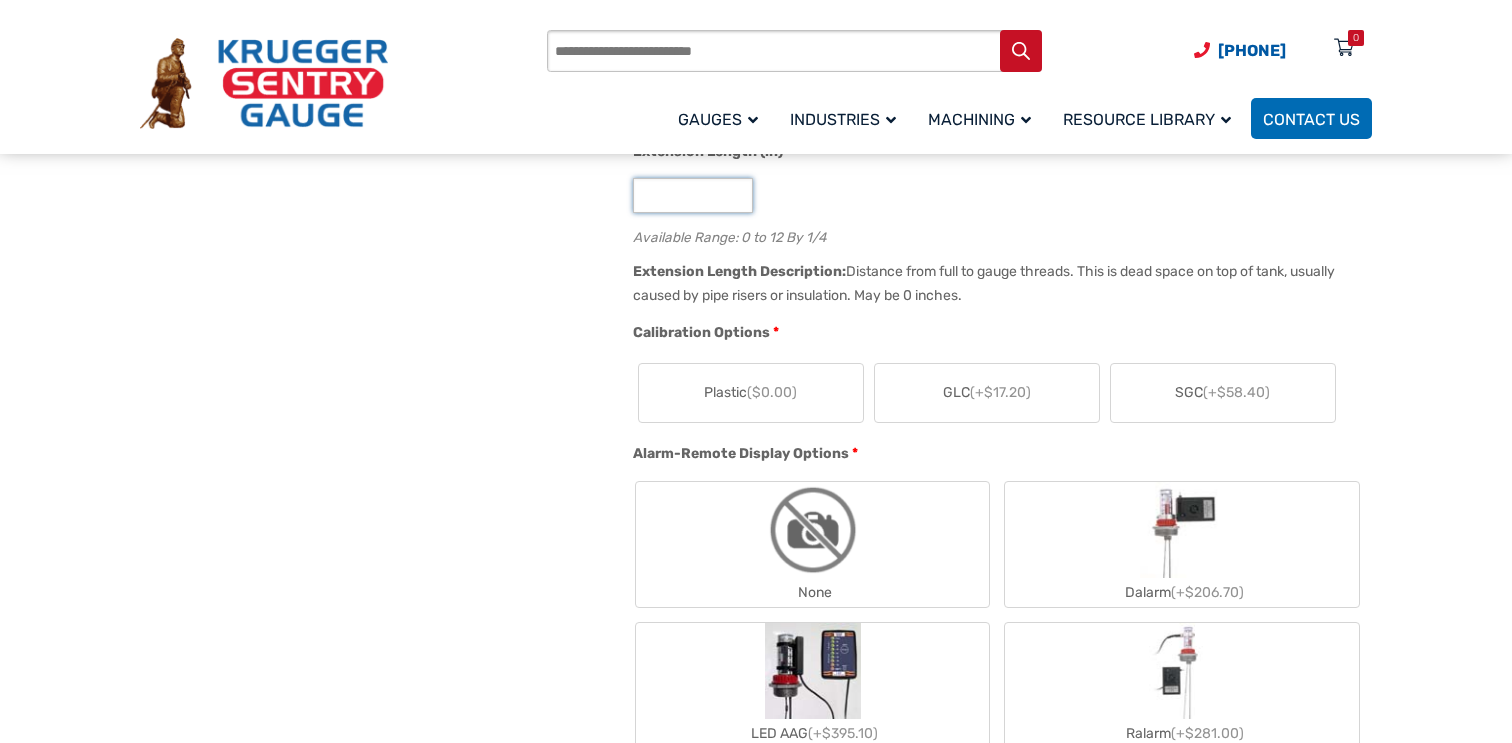 scroll, scrollTop: 1243, scrollLeft: 0, axis: vertical 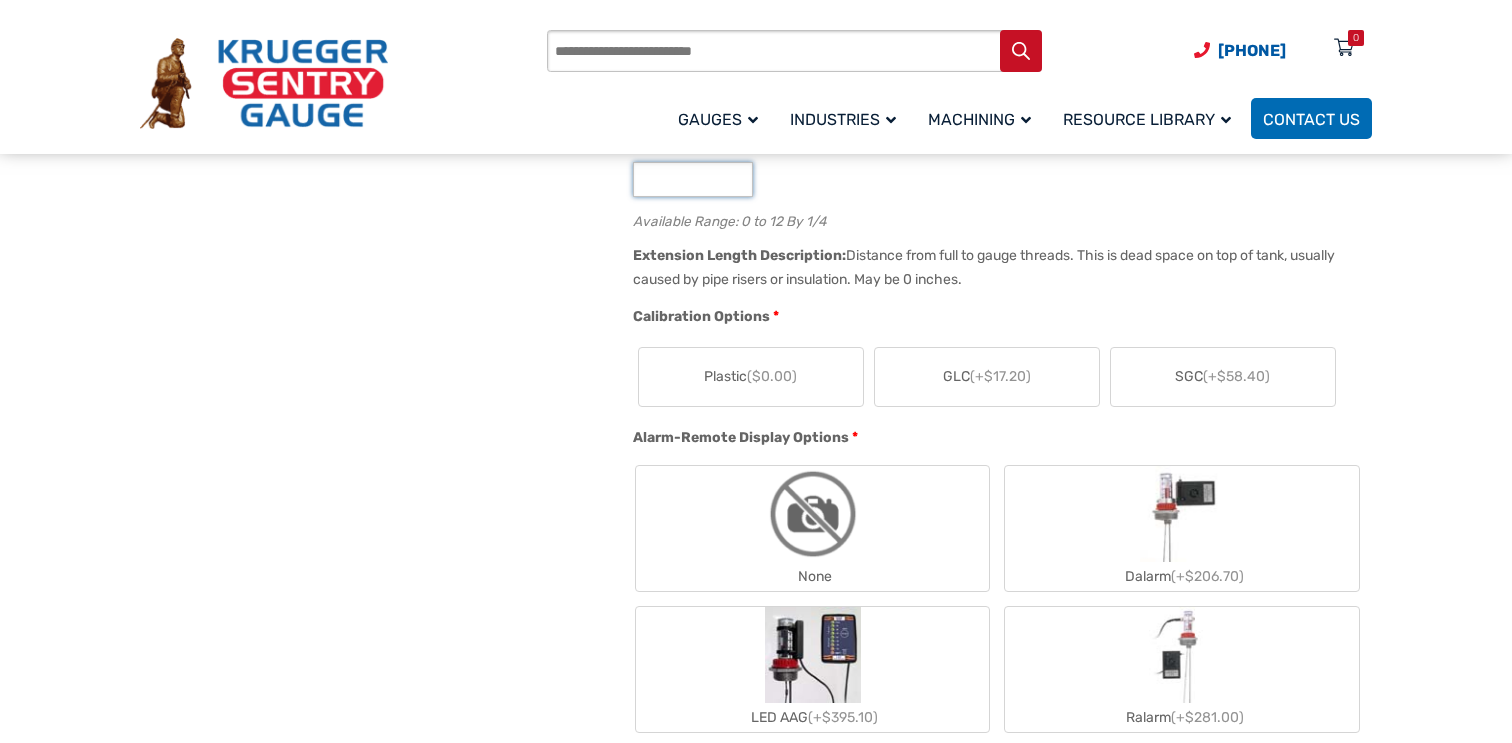 type on "**" 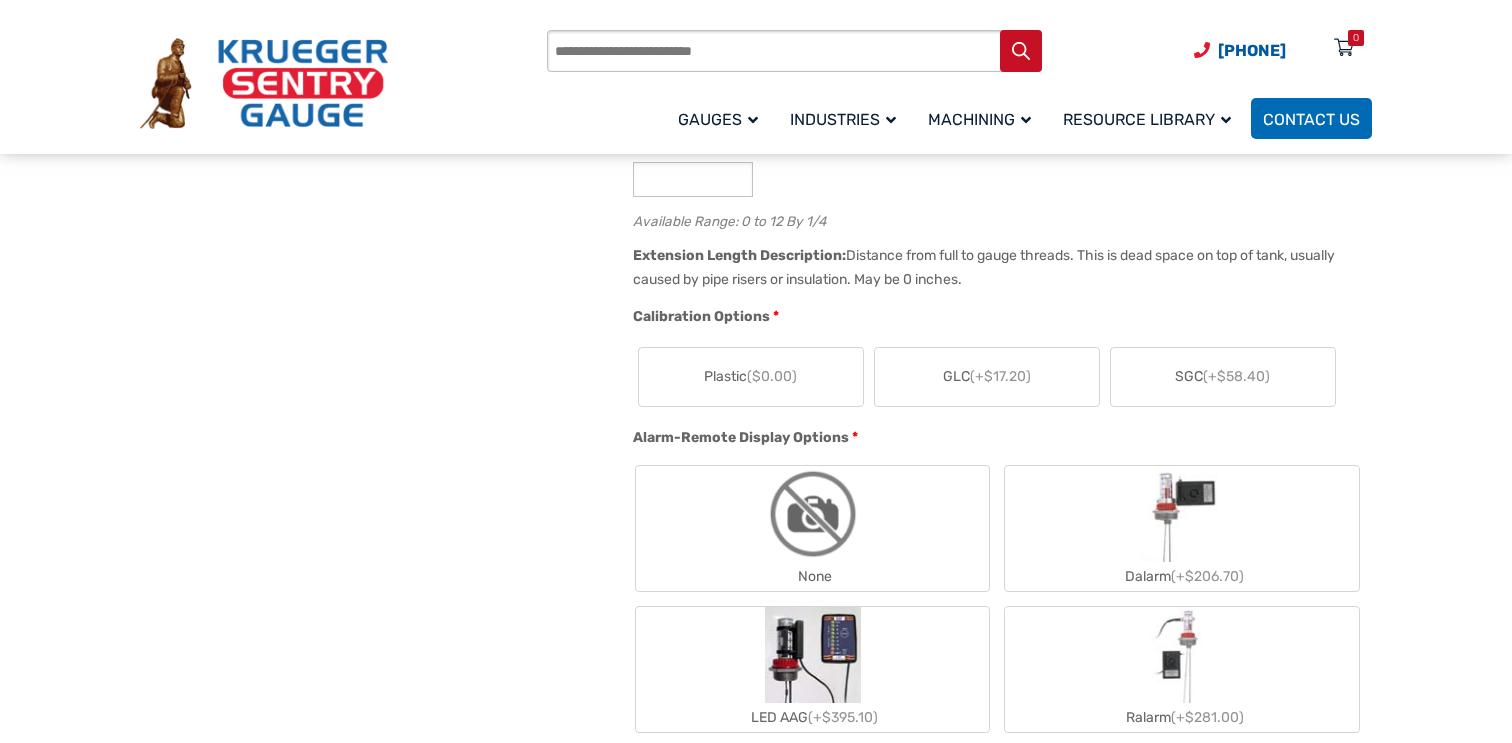 click on "($0.00)" at bounding box center (772, 376) 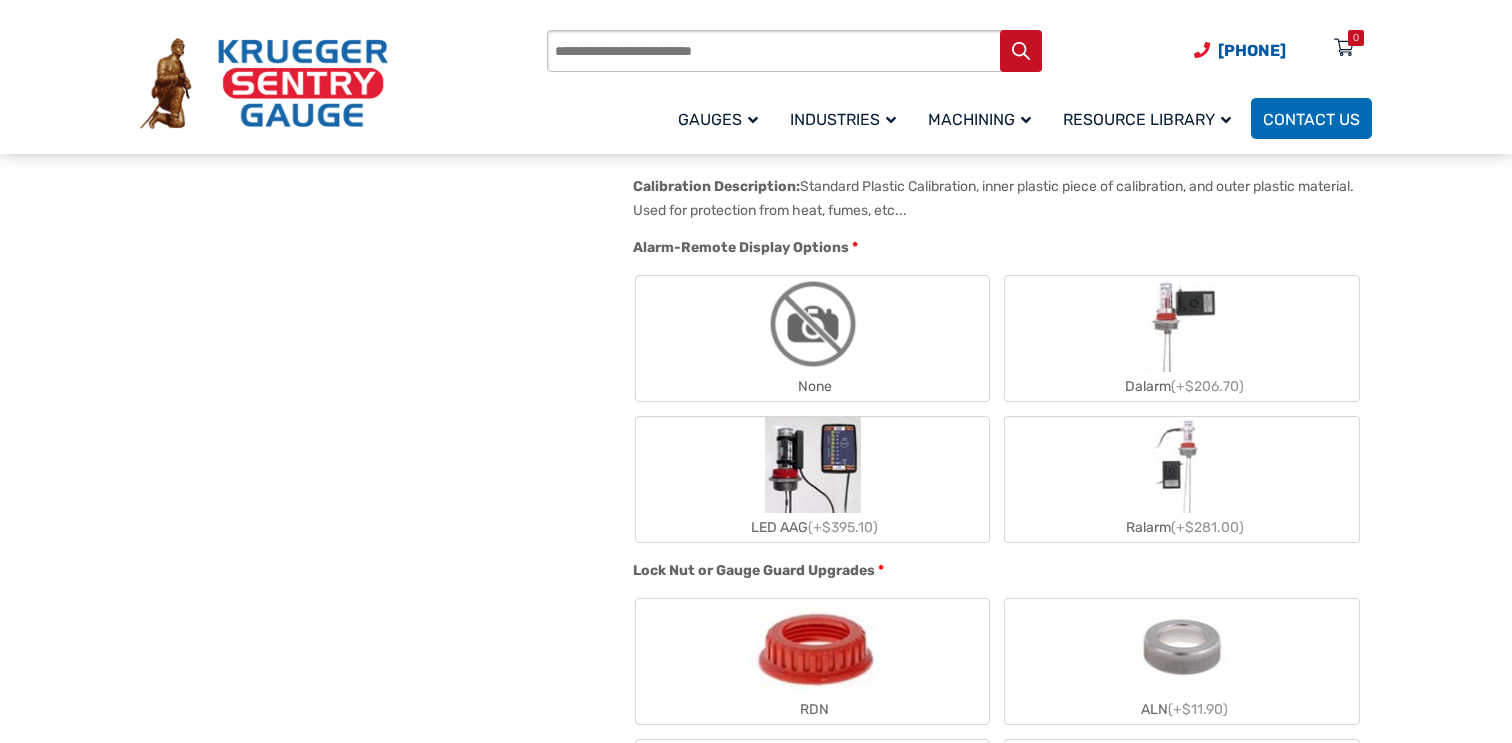 scroll, scrollTop: 1498, scrollLeft: 0, axis: vertical 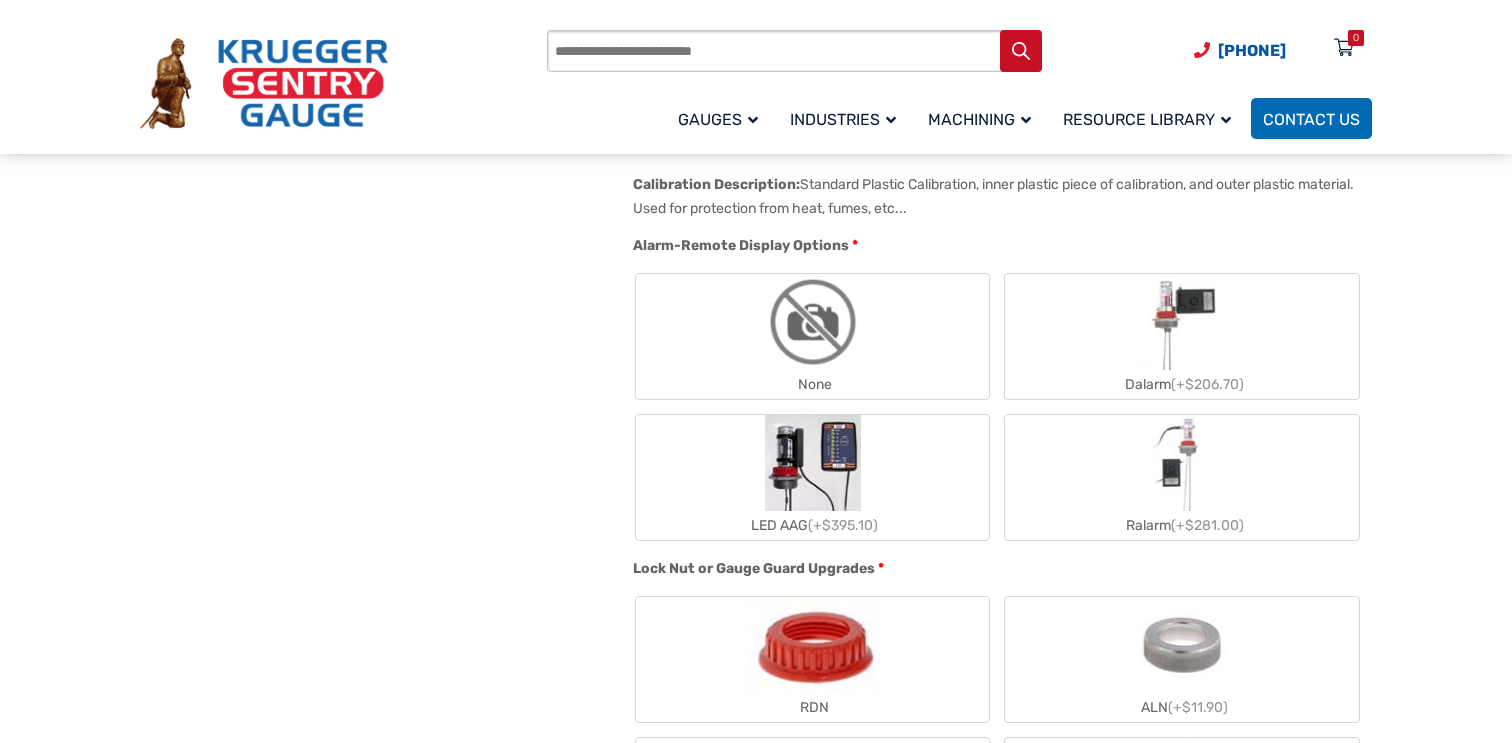 click at bounding box center [813, 322] 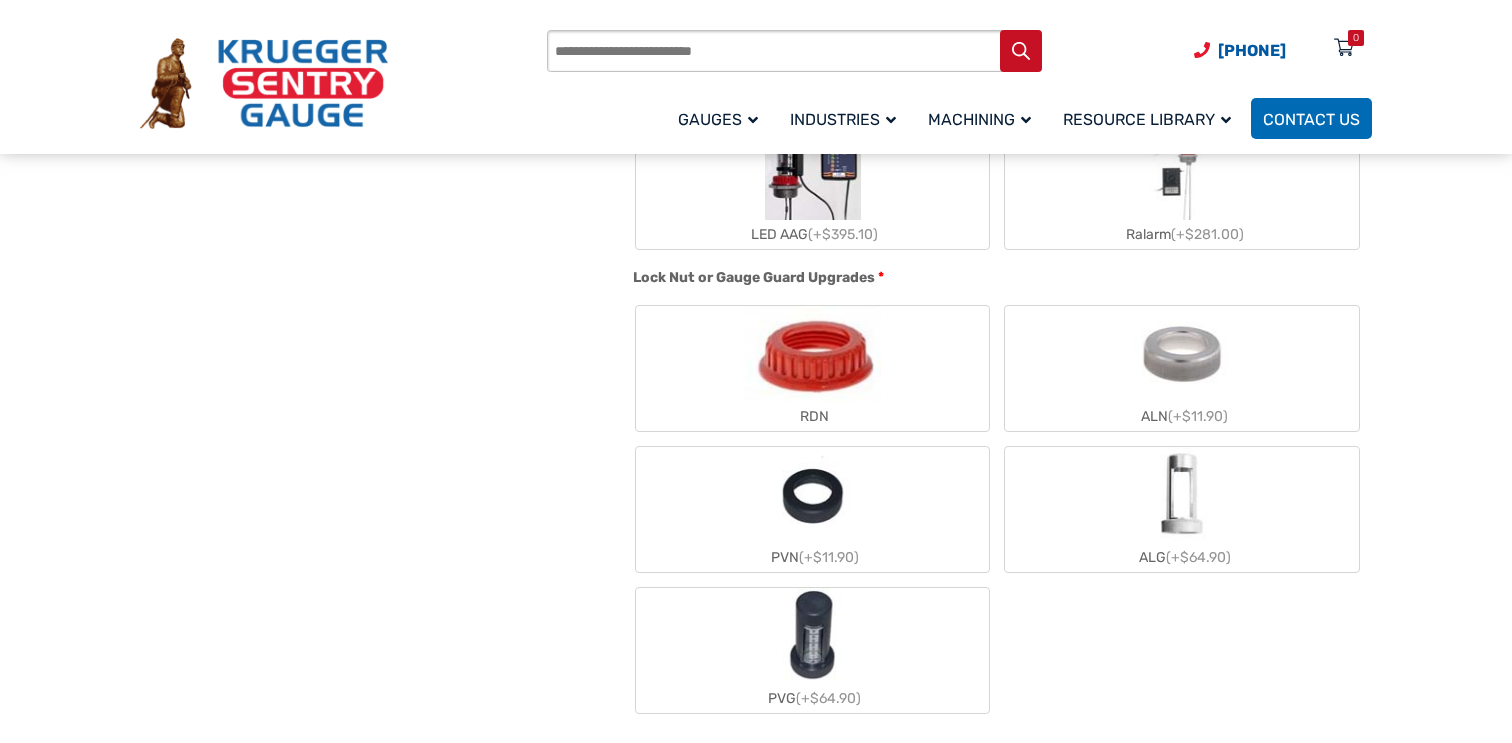 scroll, scrollTop: 1790, scrollLeft: 0, axis: vertical 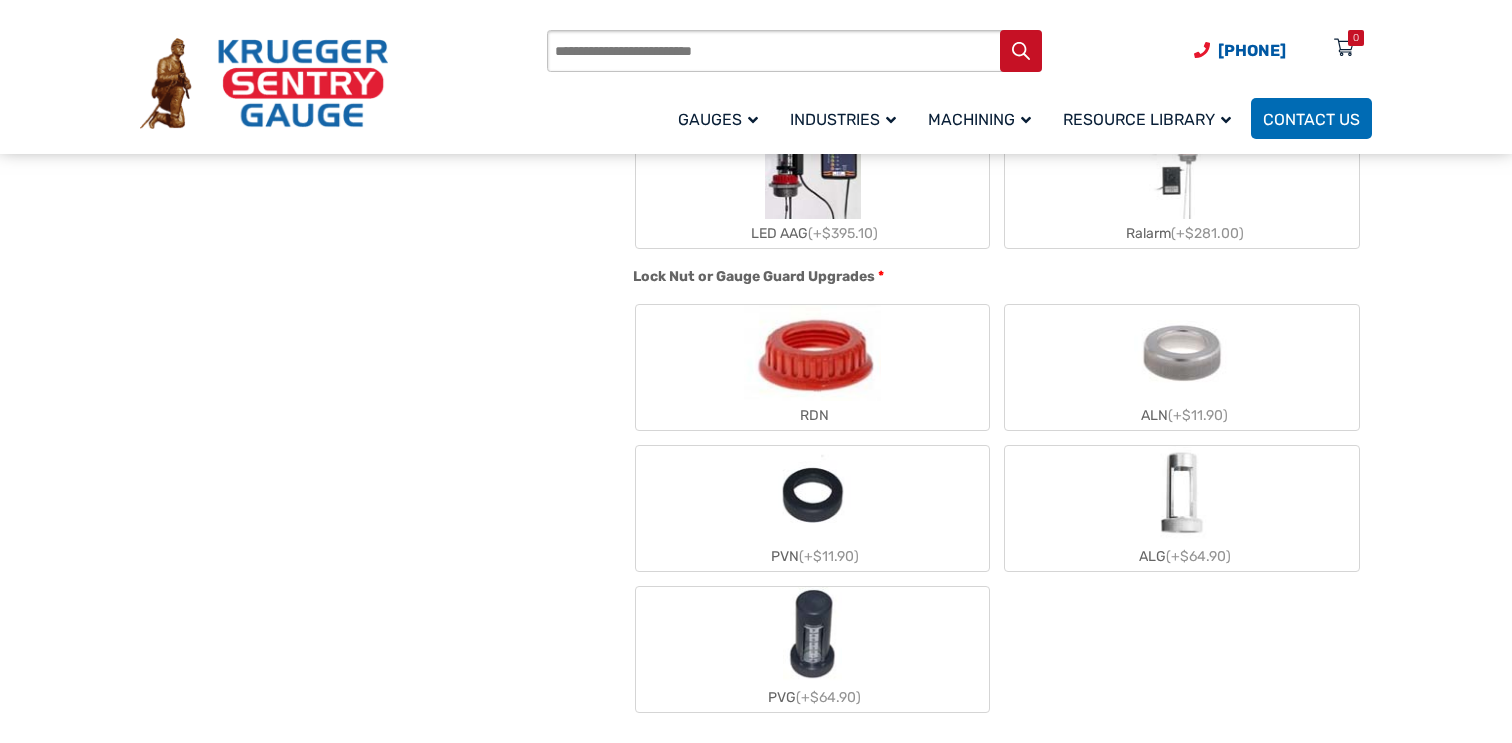 click at bounding box center [812, 353] 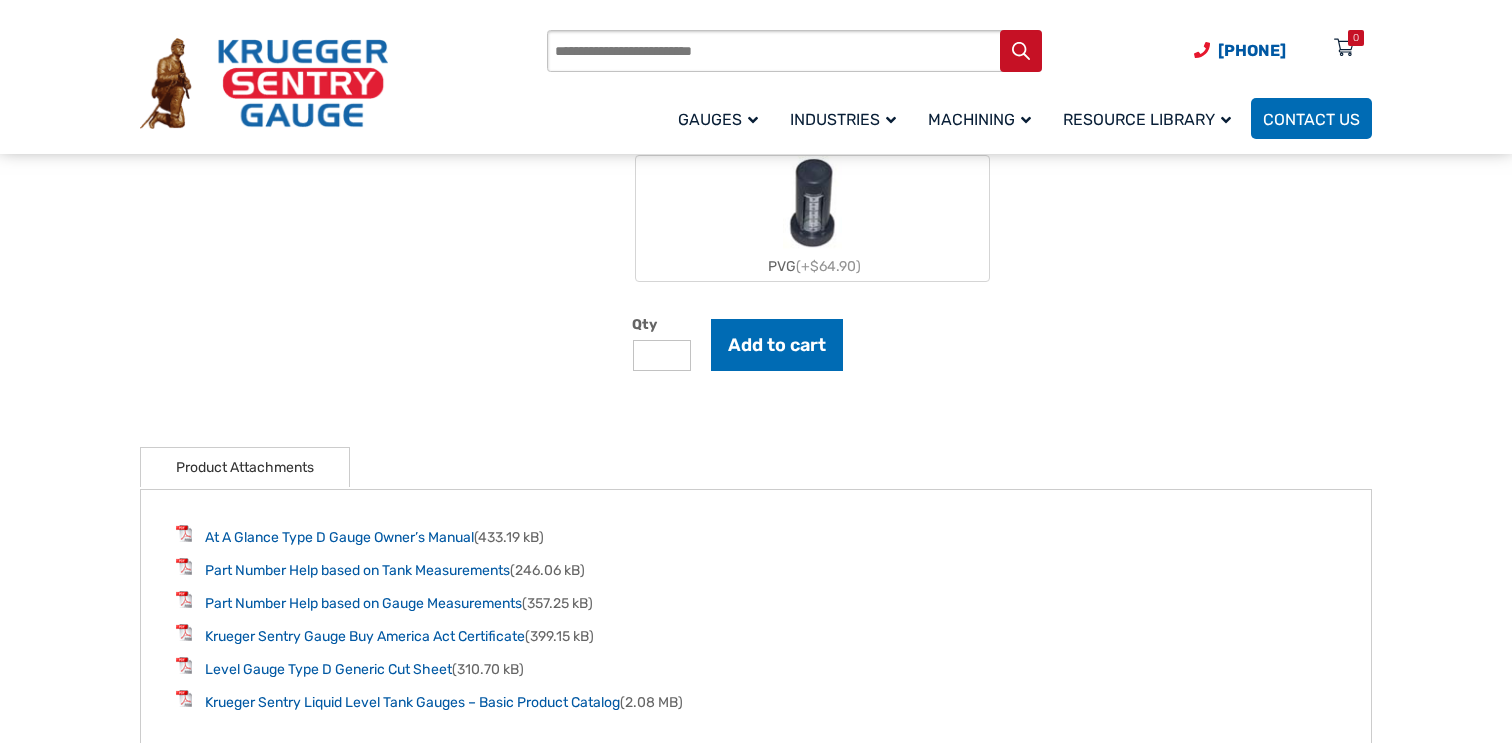 scroll, scrollTop: 2222, scrollLeft: 0, axis: vertical 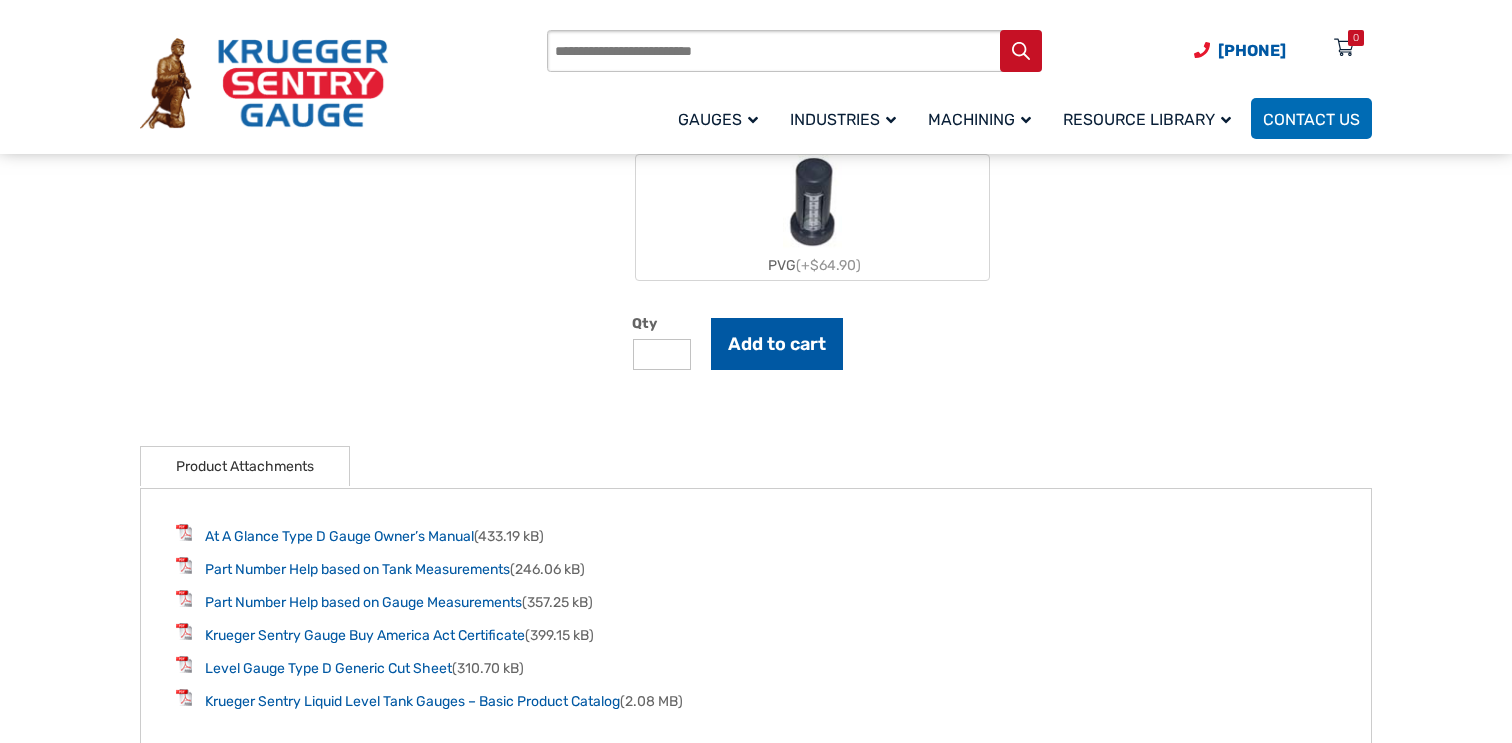 click on "Add to cart" at bounding box center [777, 344] 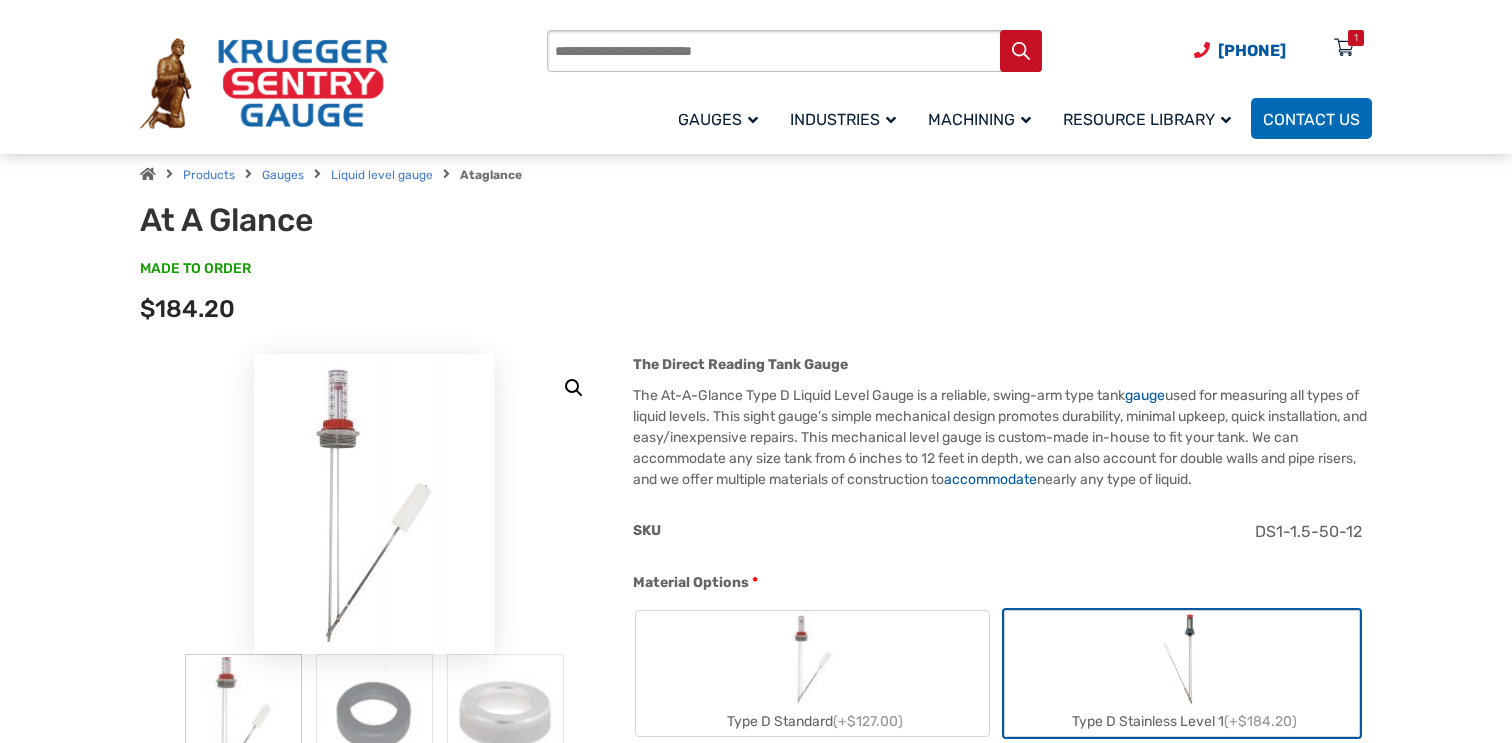 scroll, scrollTop: 0, scrollLeft: 0, axis: both 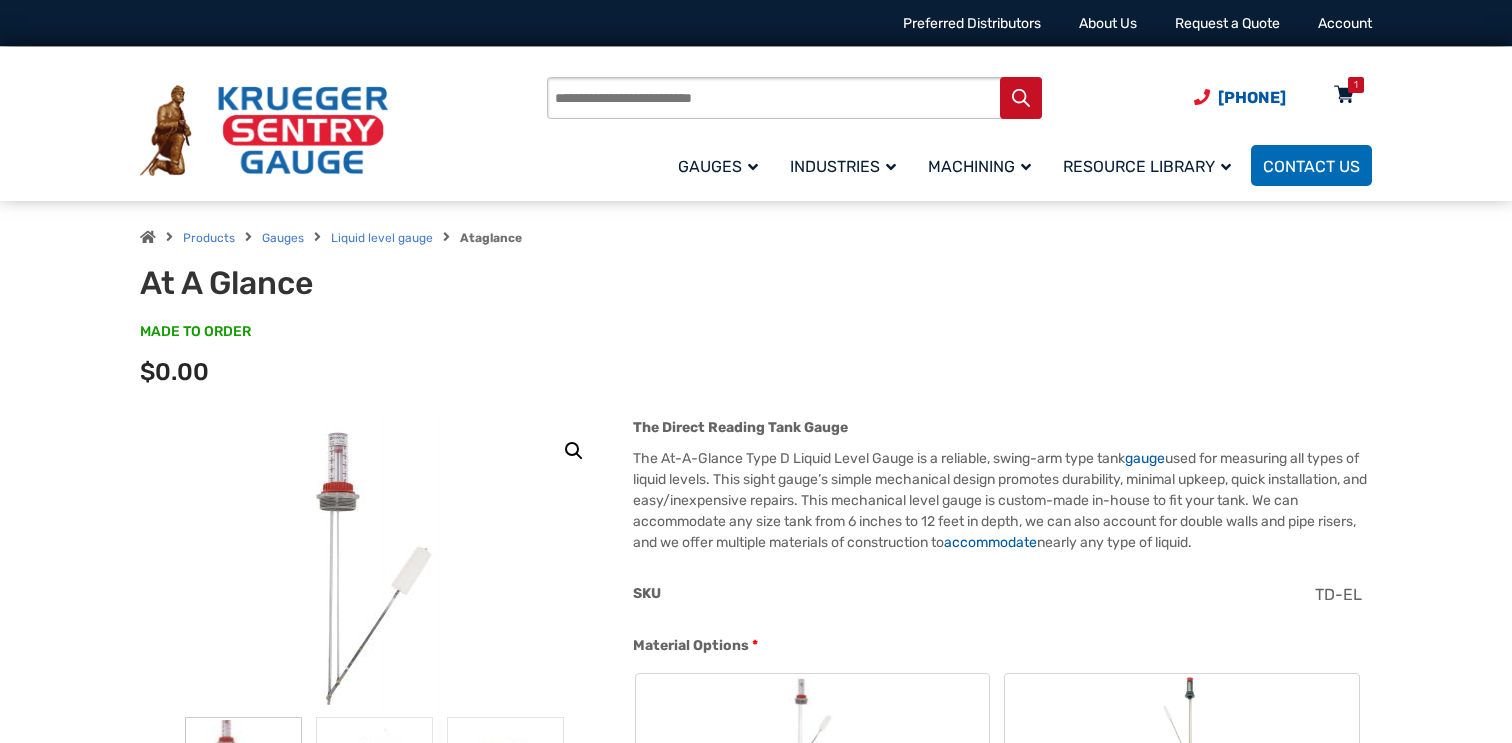 click on "1" at bounding box center (1356, 85) 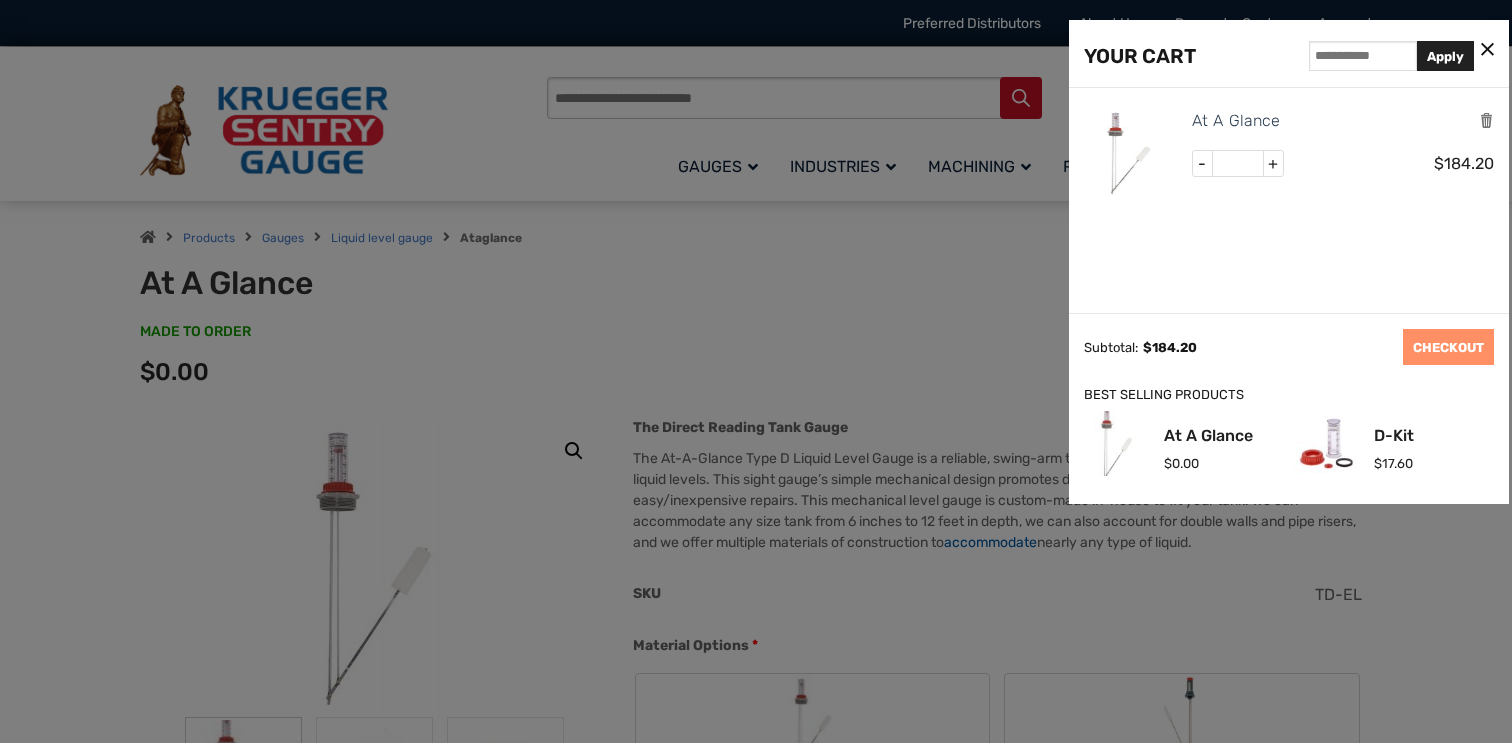 click at bounding box center [1129, 153] 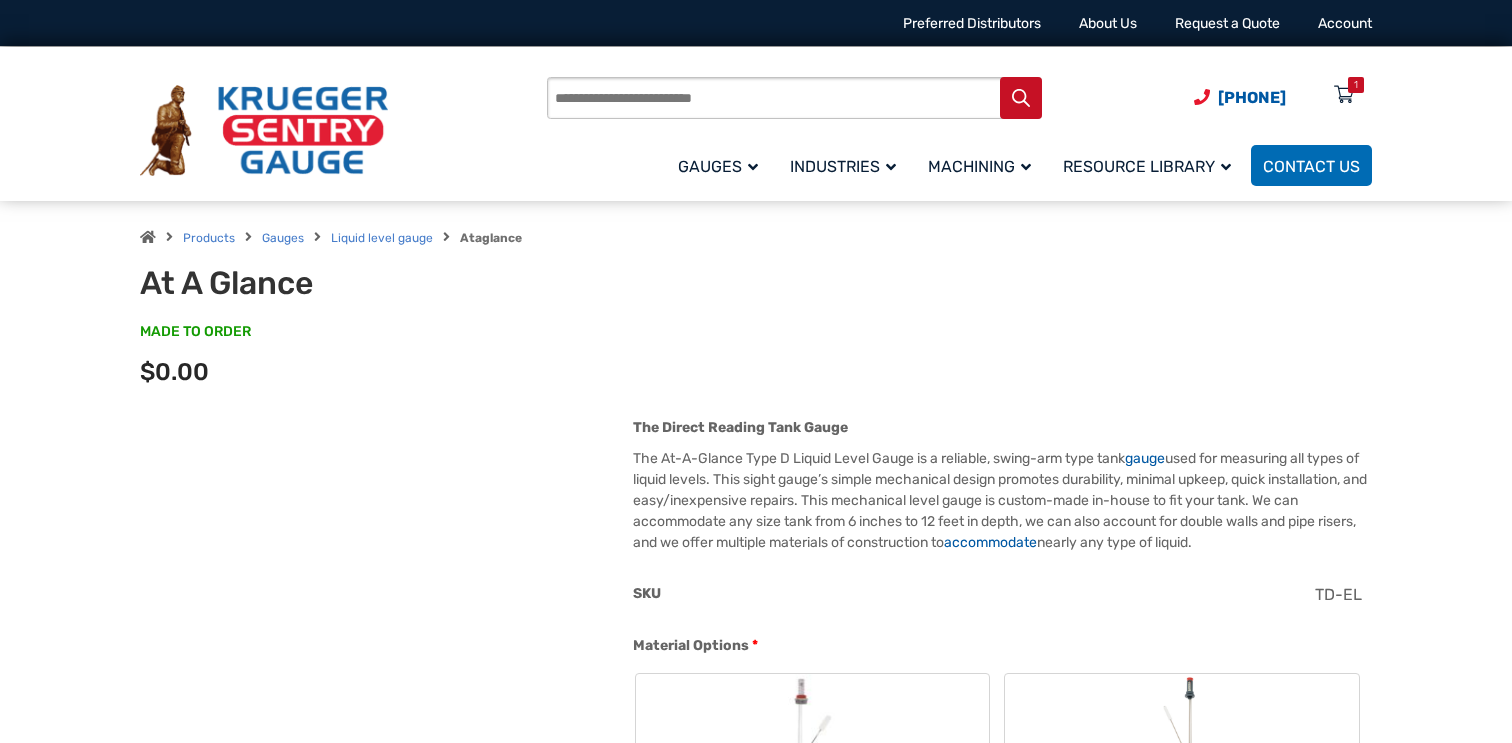 scroll, scrollTop: 0, scrollLeft: 0, axis: both 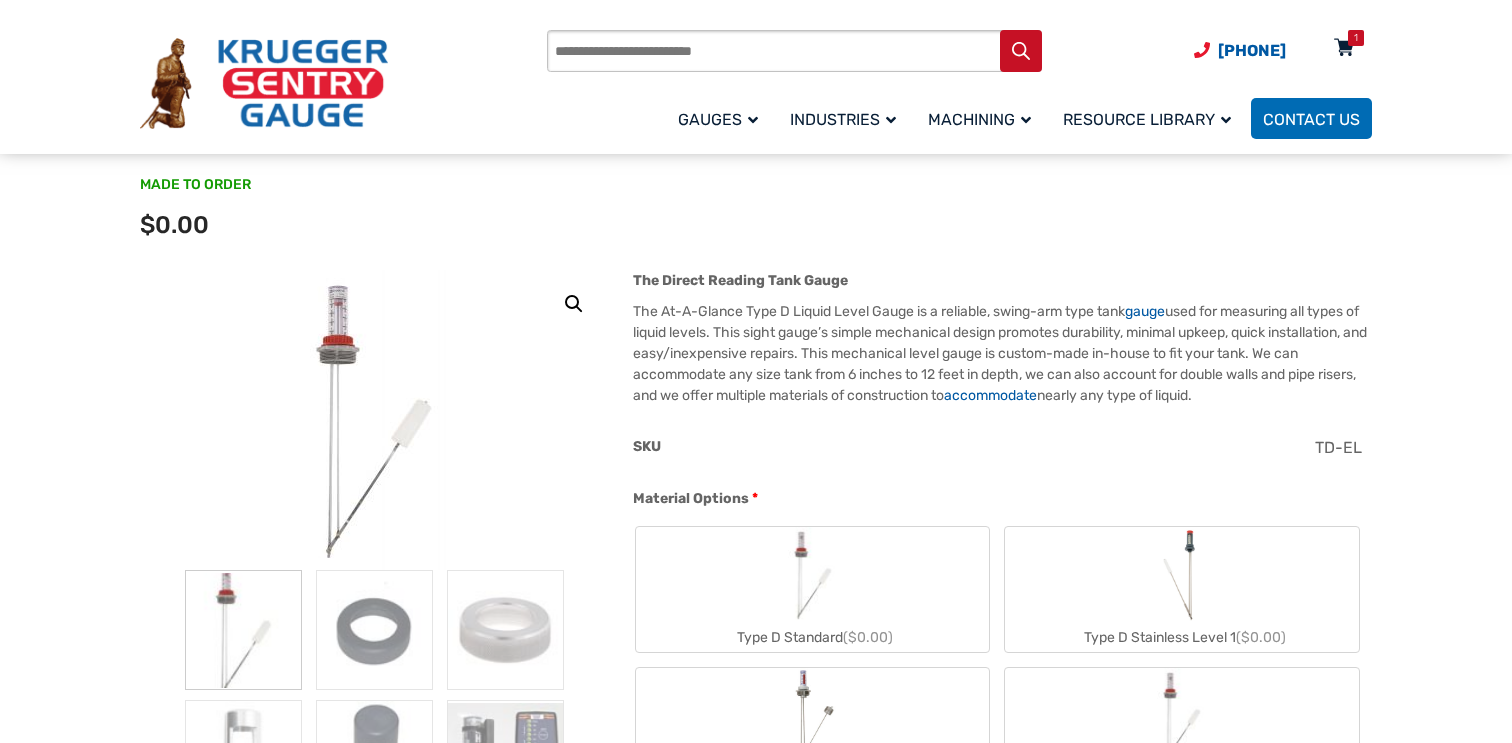 click on "1" at bounding box center [1356, 38] 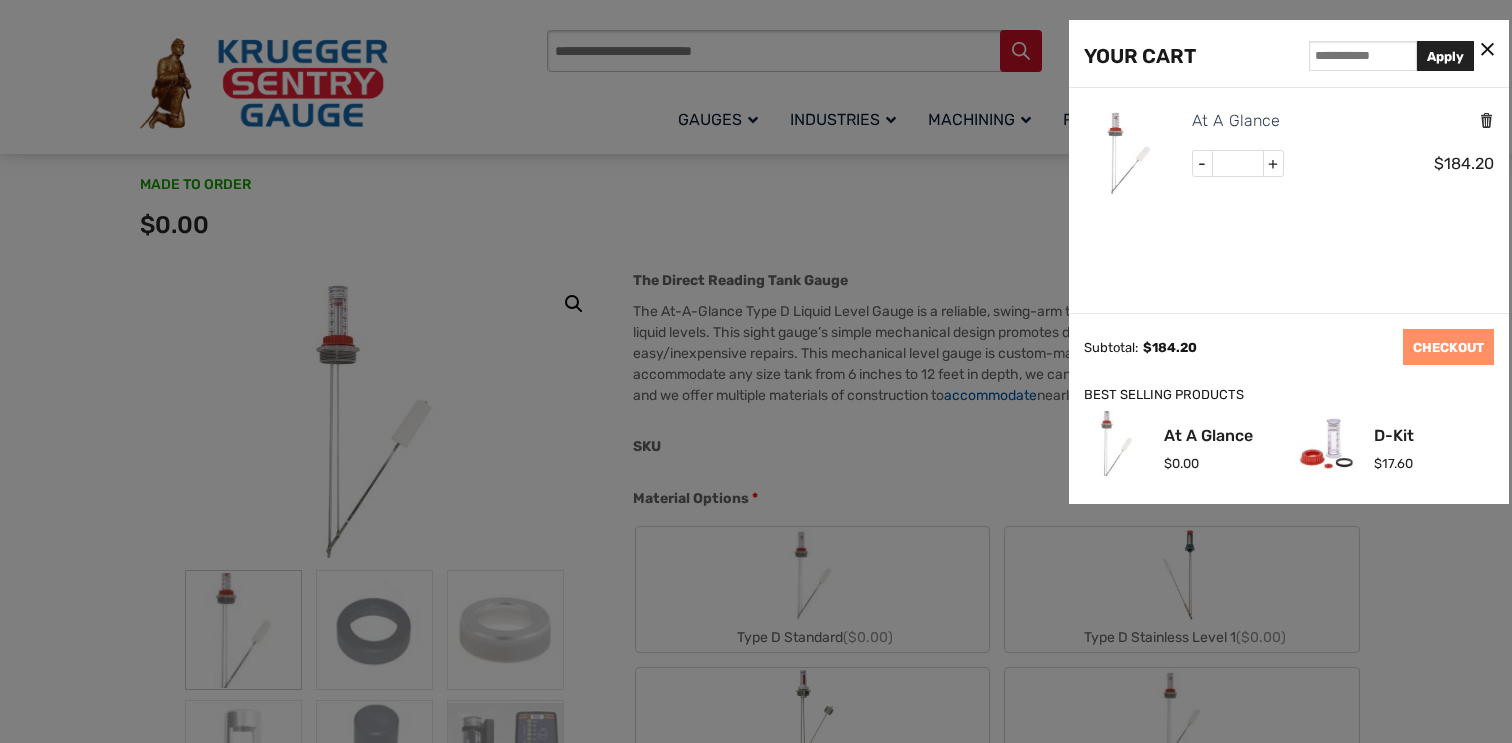 click at bounding box center (1486, 120) 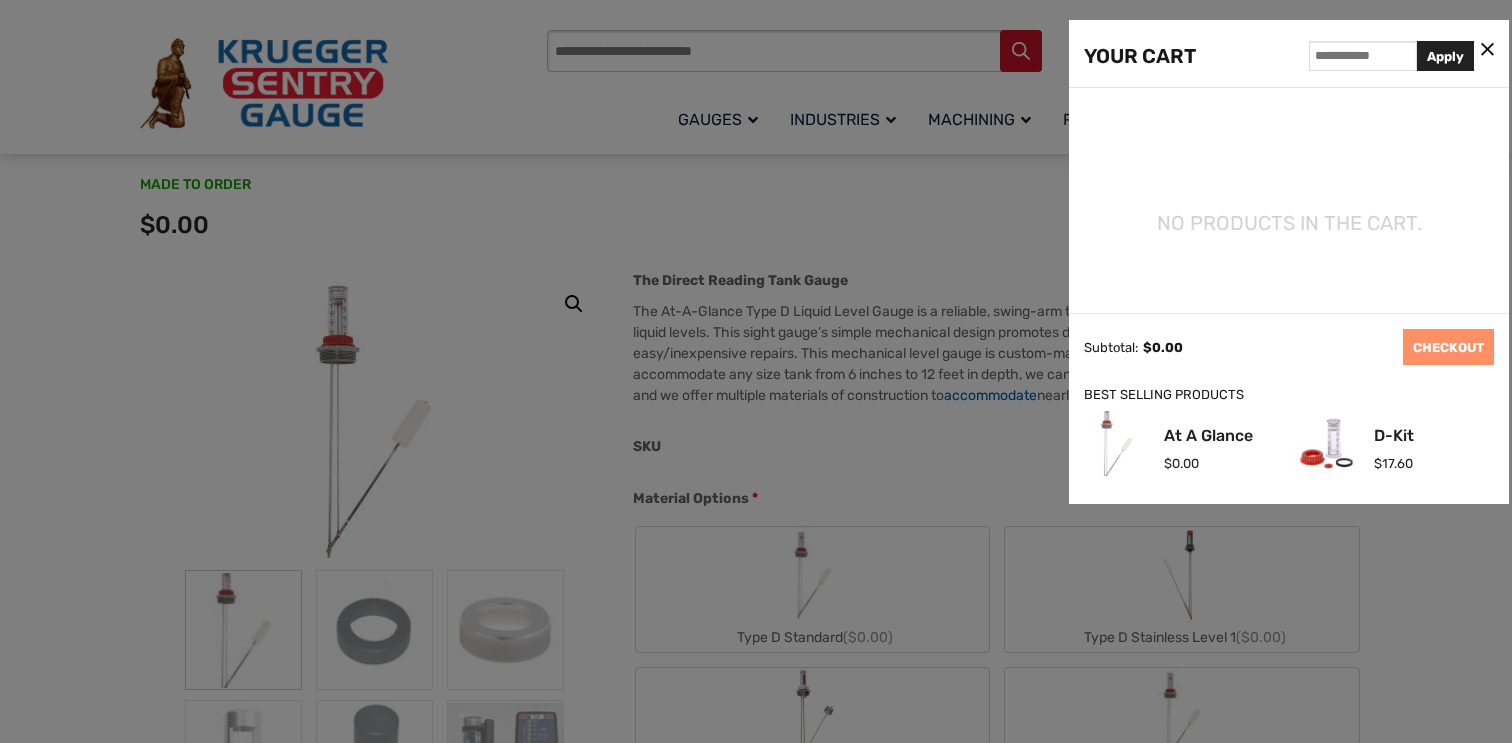 click at bounding box center (1487, 50) 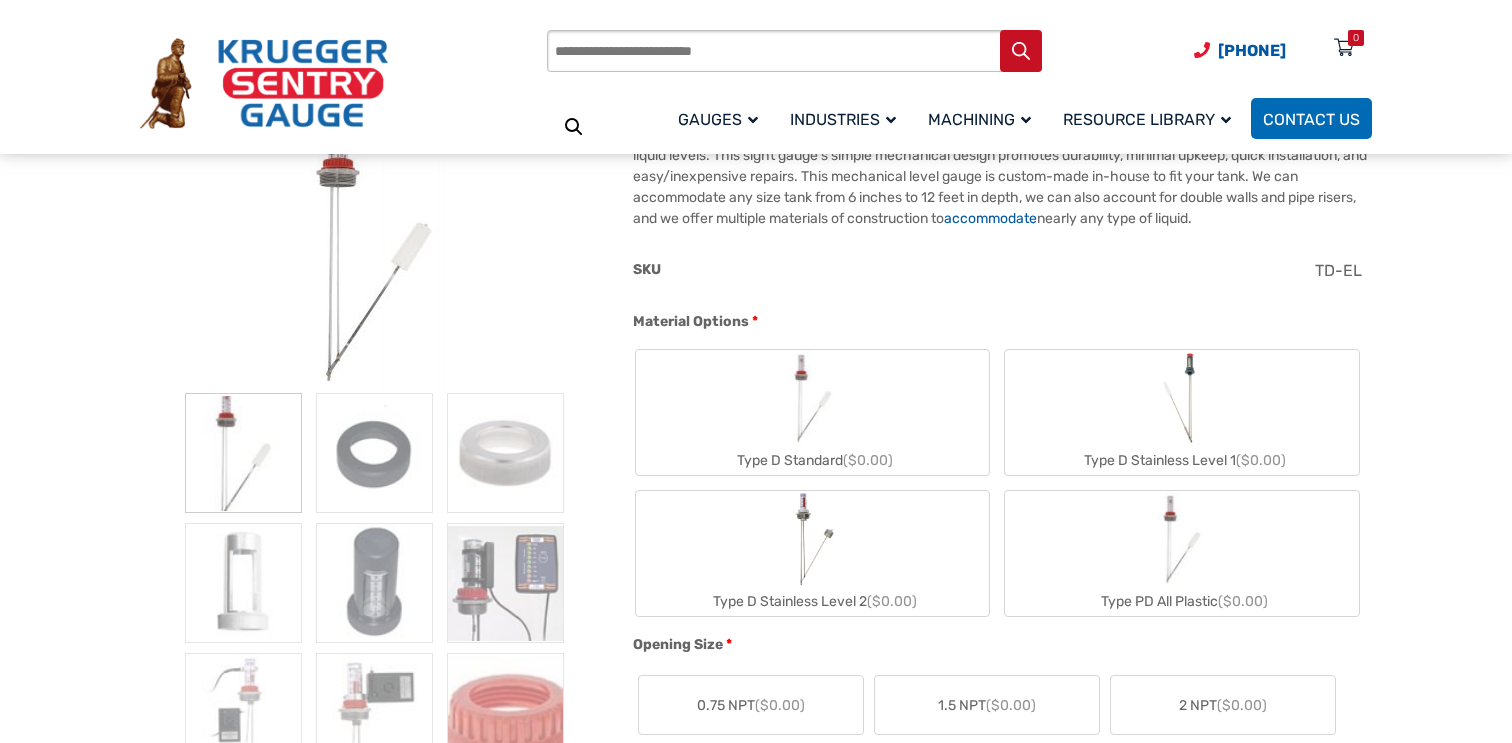 scroll, scrollTop: 326, scrollLeft: 0, axis: vertical 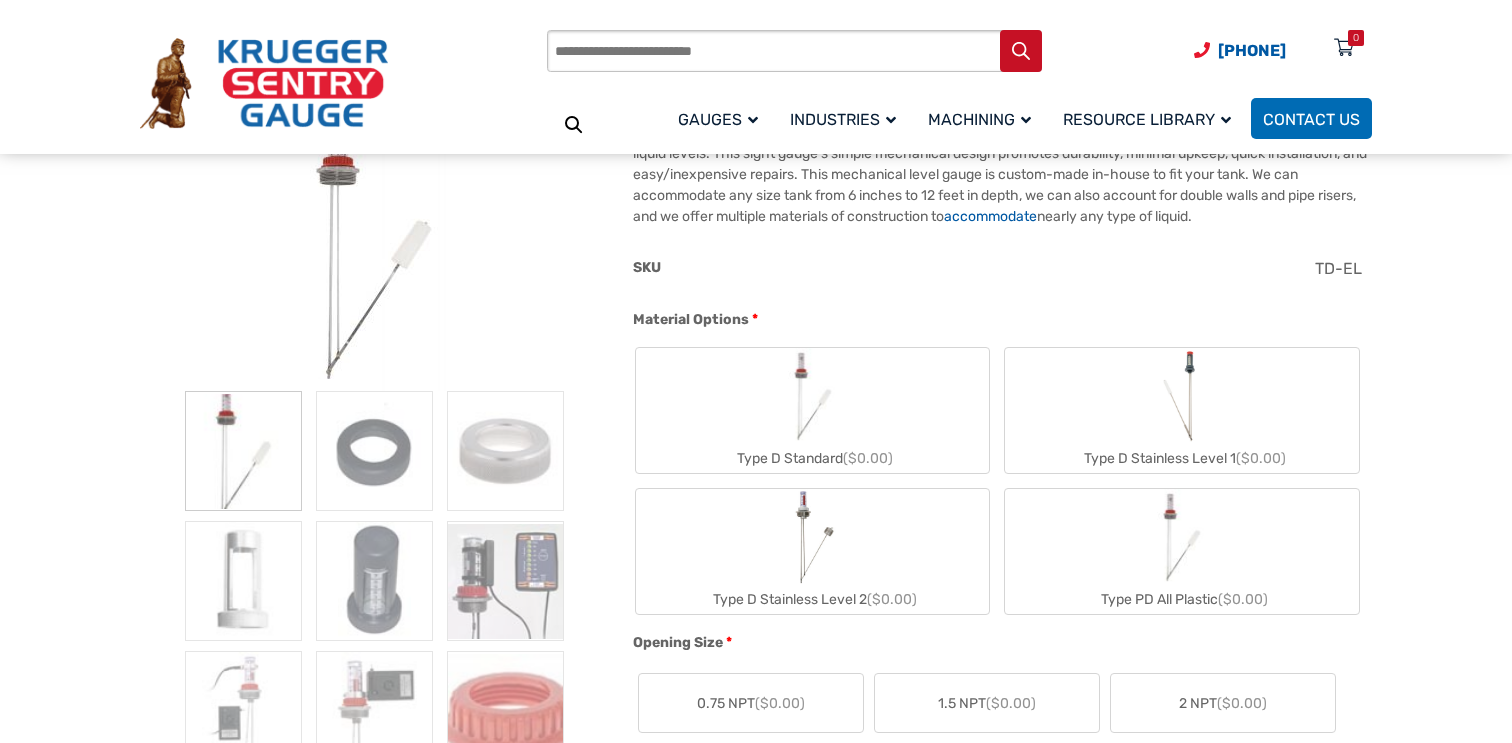 click at bounding box center (813, 396) 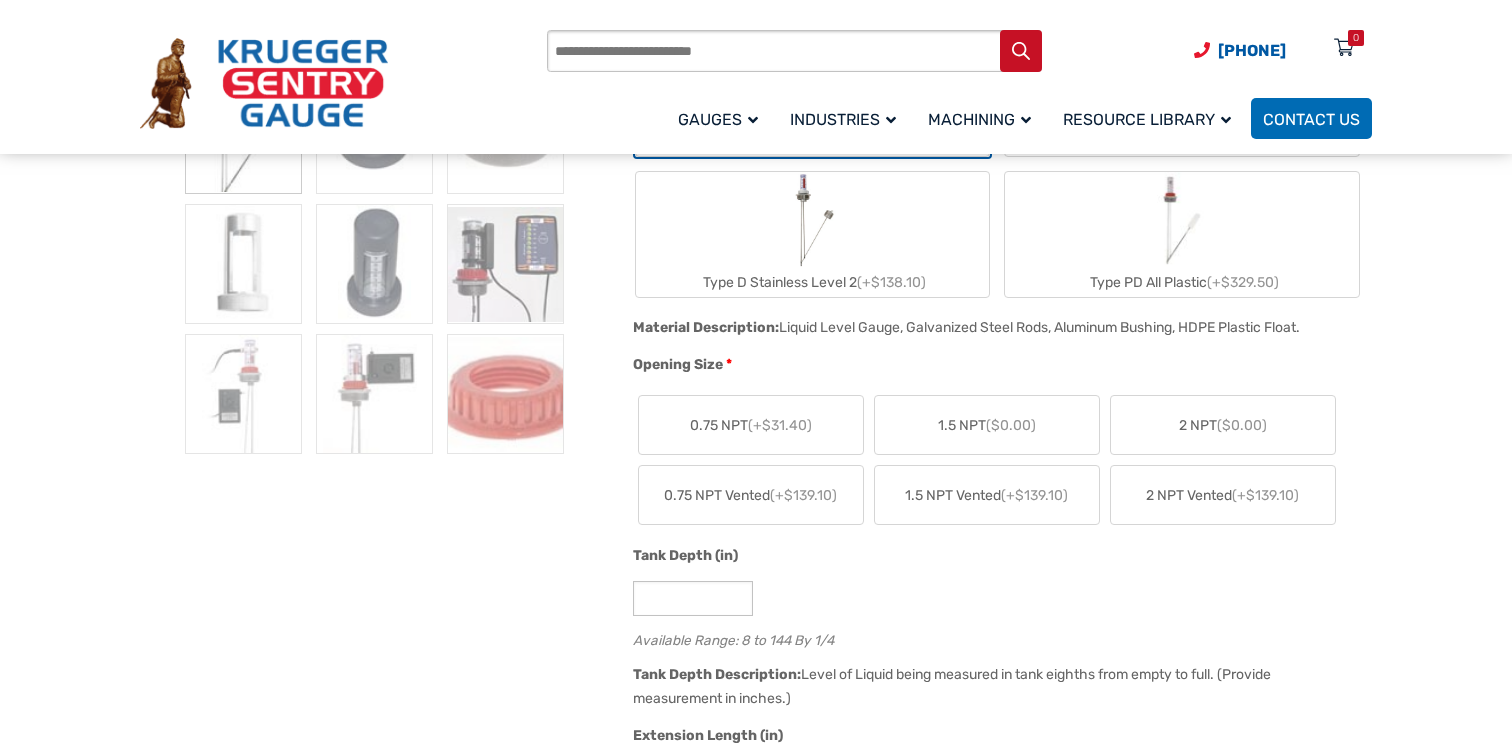 scroll, scrollTop: 647, scrollLeft: 0, axis: vertical 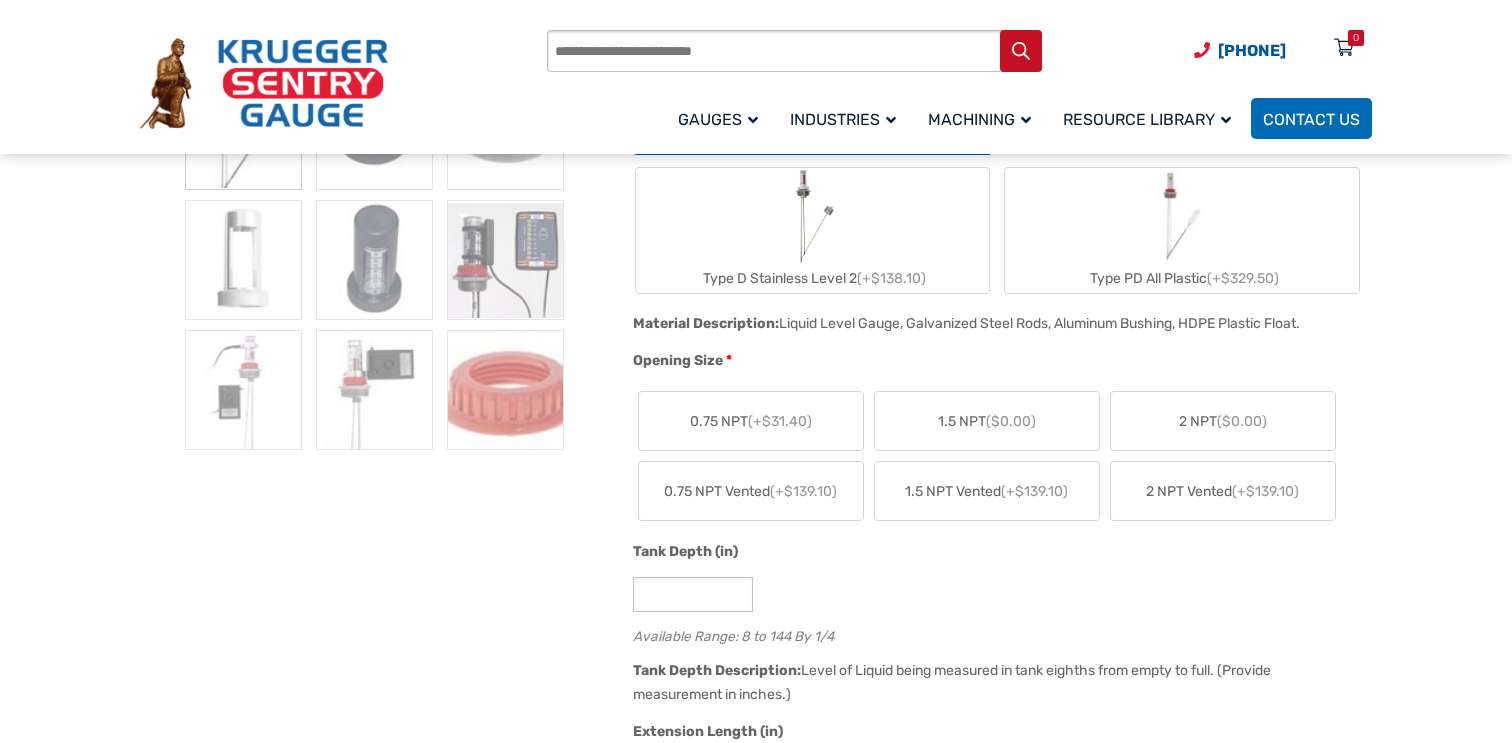 click on "1.5 NPT  ($0.00)" at bounding box center (987, 421) 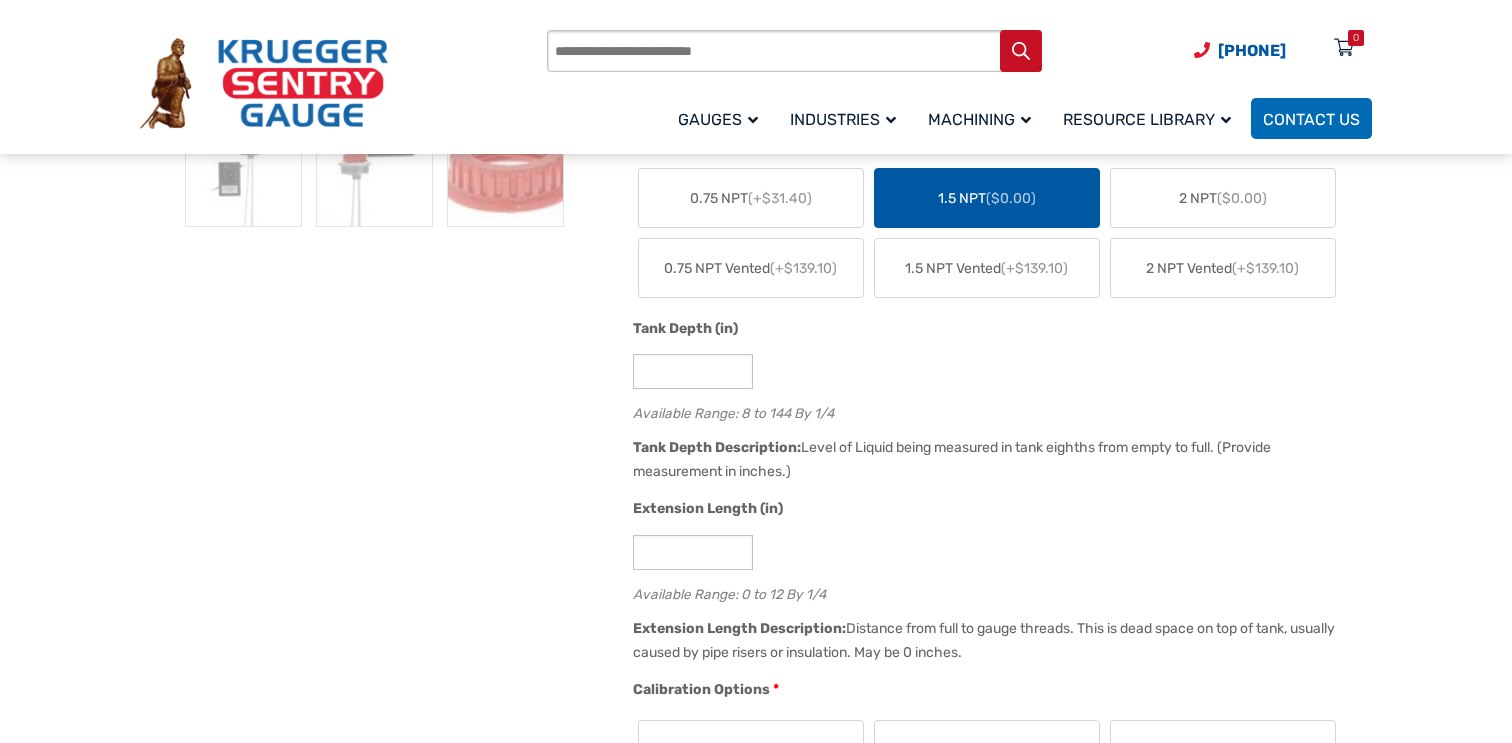 scroll, scrollTop: 849, scrollLeft: 0, axis: vertical 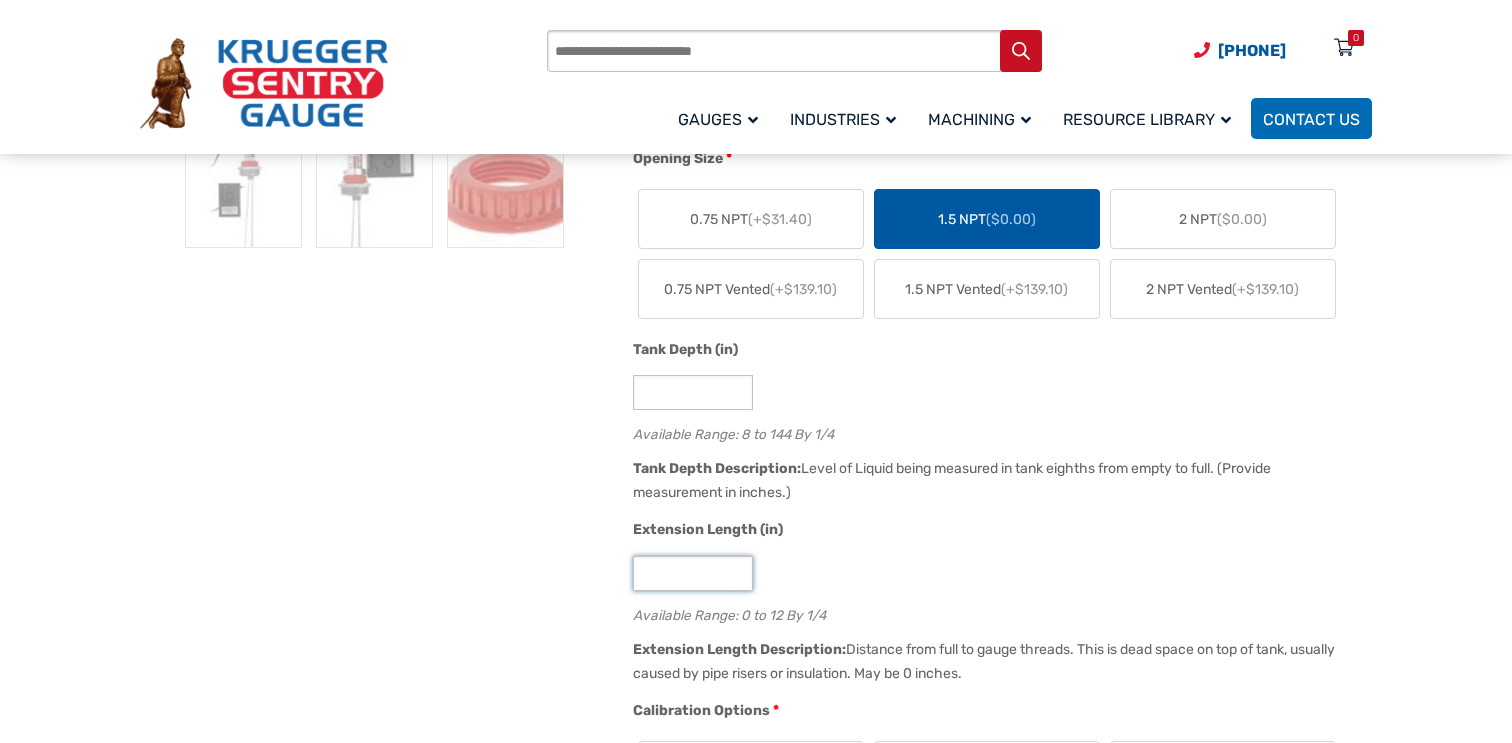 drag, startPoint x: 667, startPoint y: 576, endPoint x: 630, endPoint y: 576, distance: 37 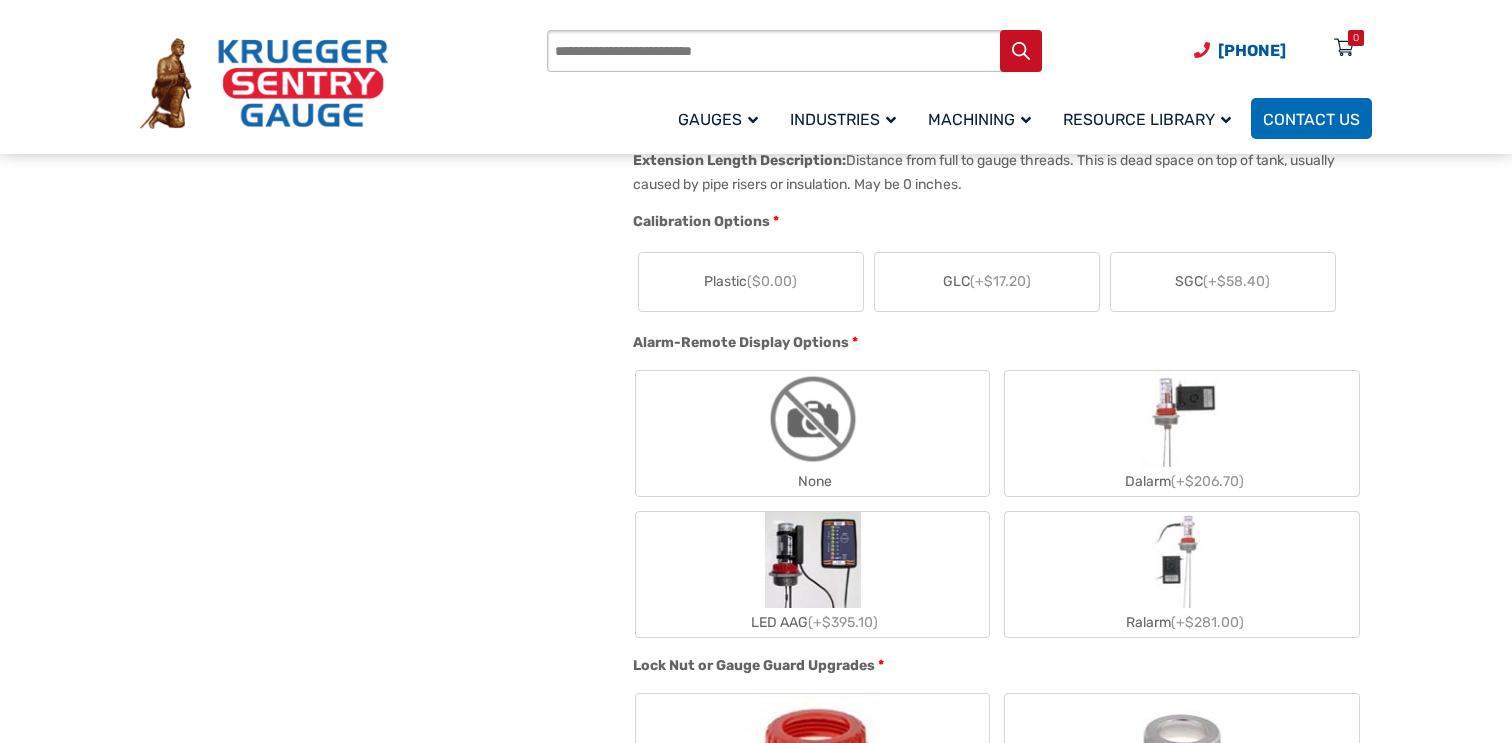 scroll, scrollTop: 1341, scrollLeft: 0, axis: vertical 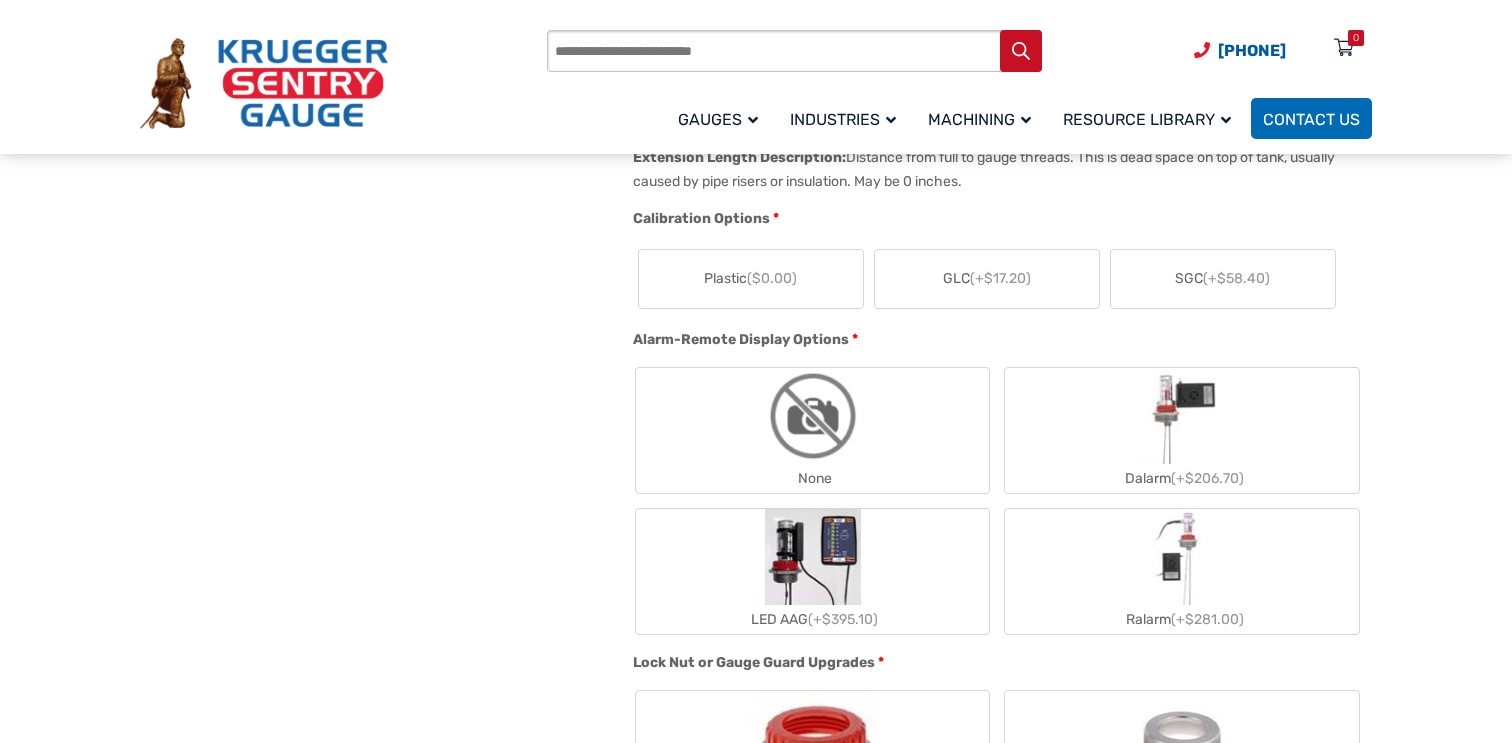 type on "*" 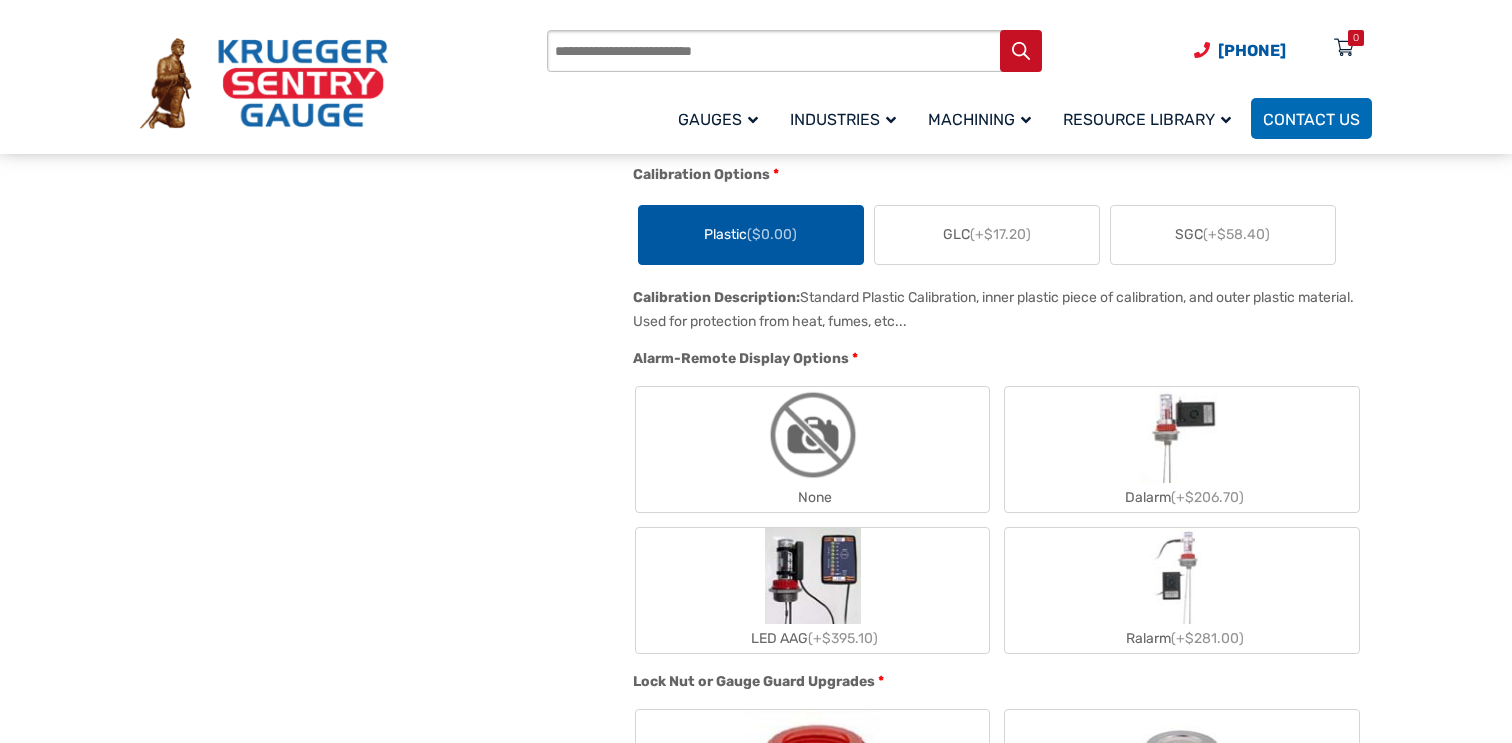 scroll, scrollTop: 1392, scrollLeft: 0, axis: vertical 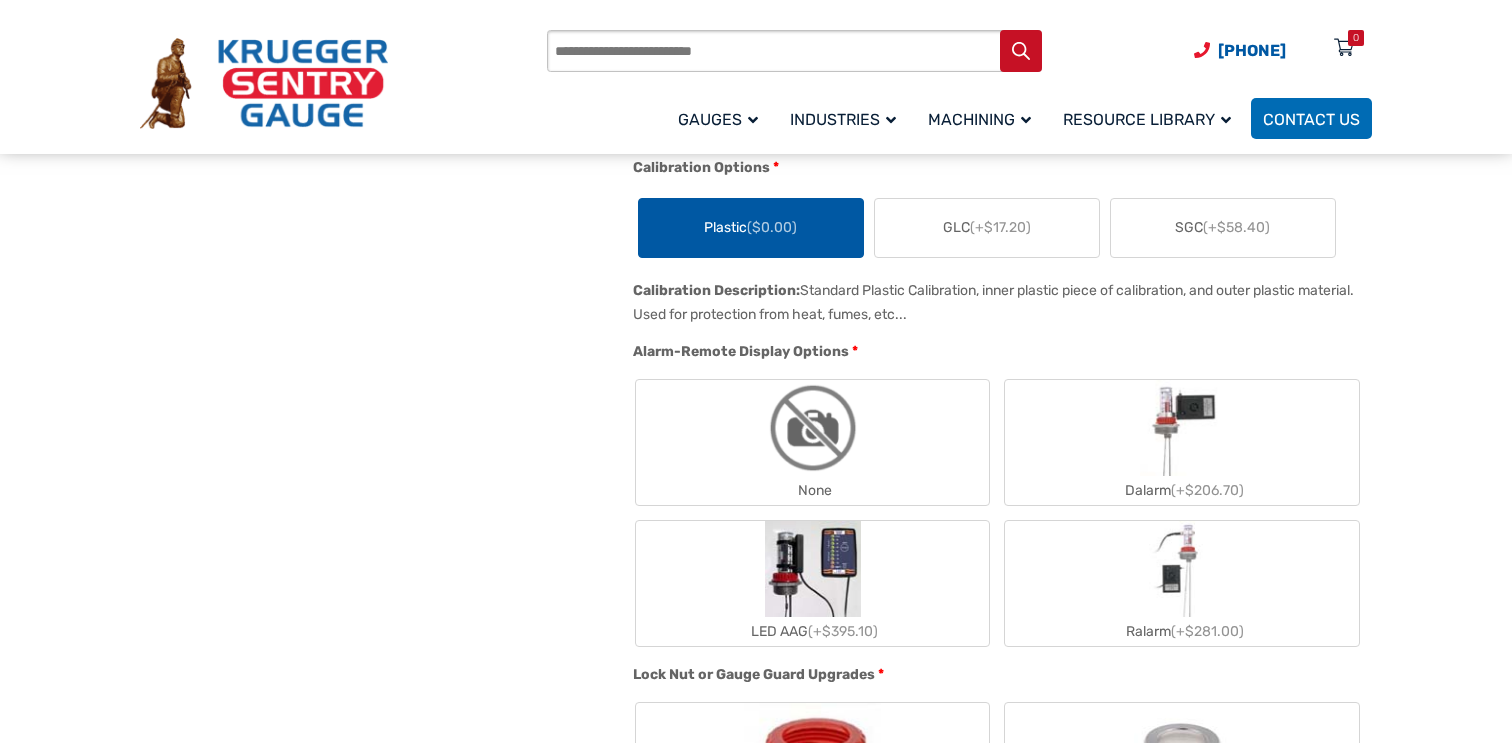 click at bounding box center (813, 428) 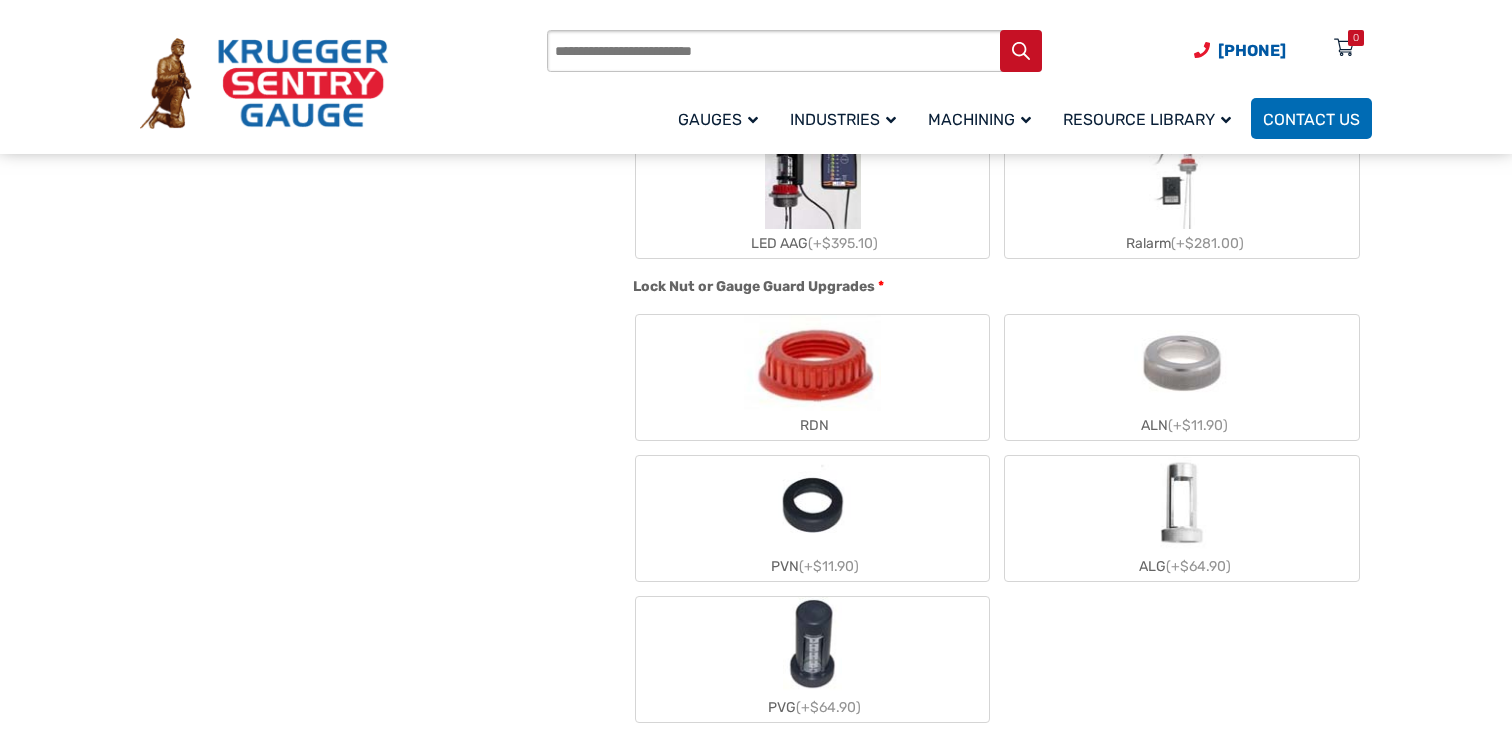 scroll, scrollTop: 1784, scrollLeft: 0, axis: vertical 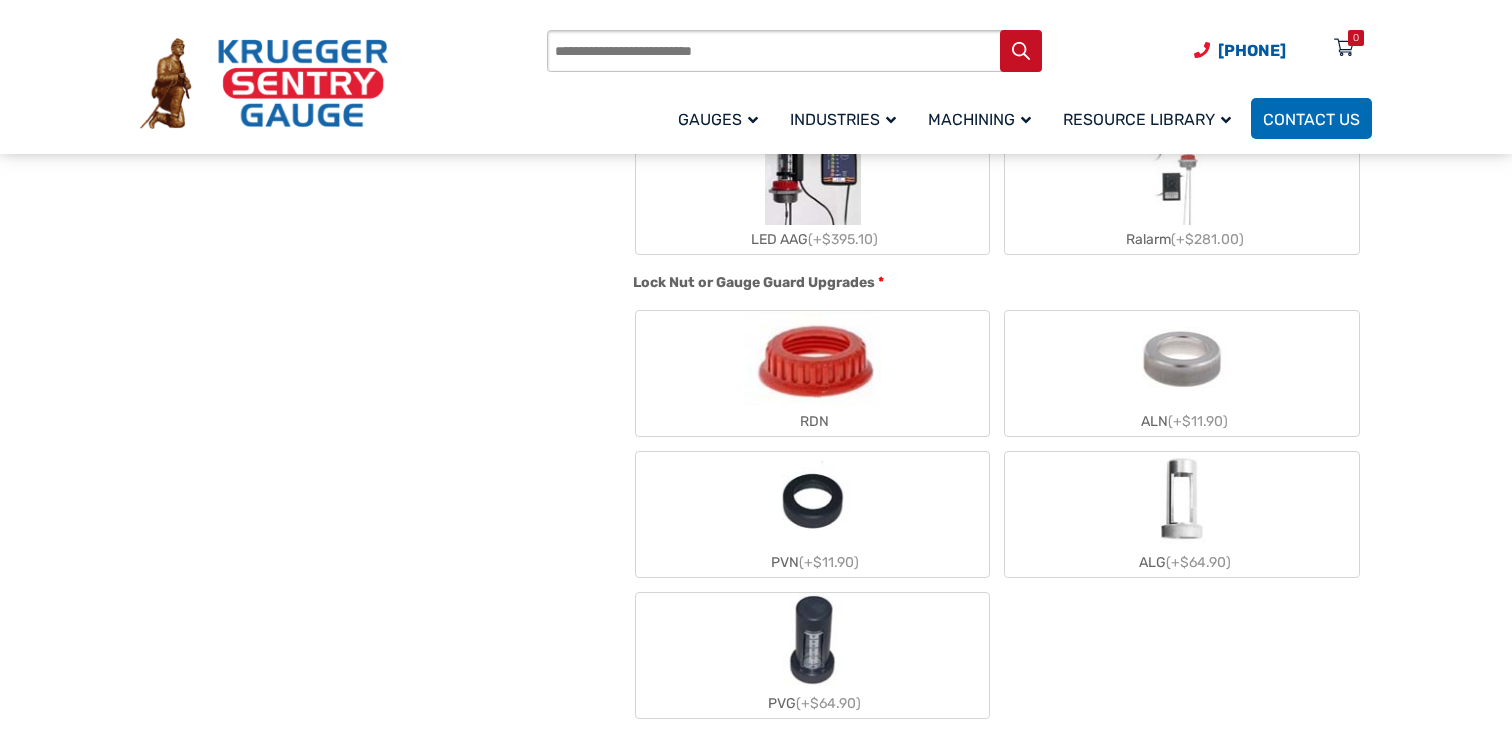 click at bounding box center [812, 359] 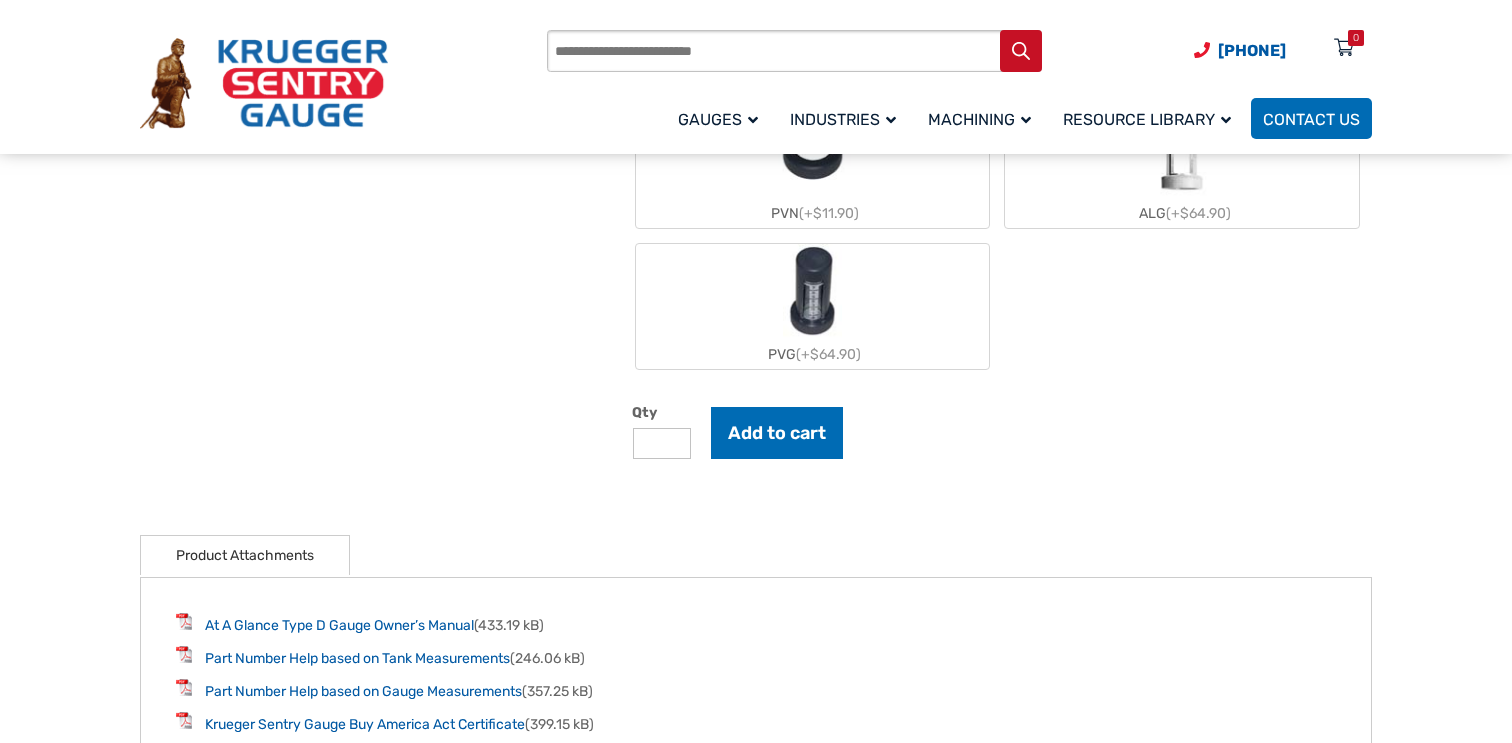 scroll, scrollTop: 2138, scrollLeft: 0, axis: vertical 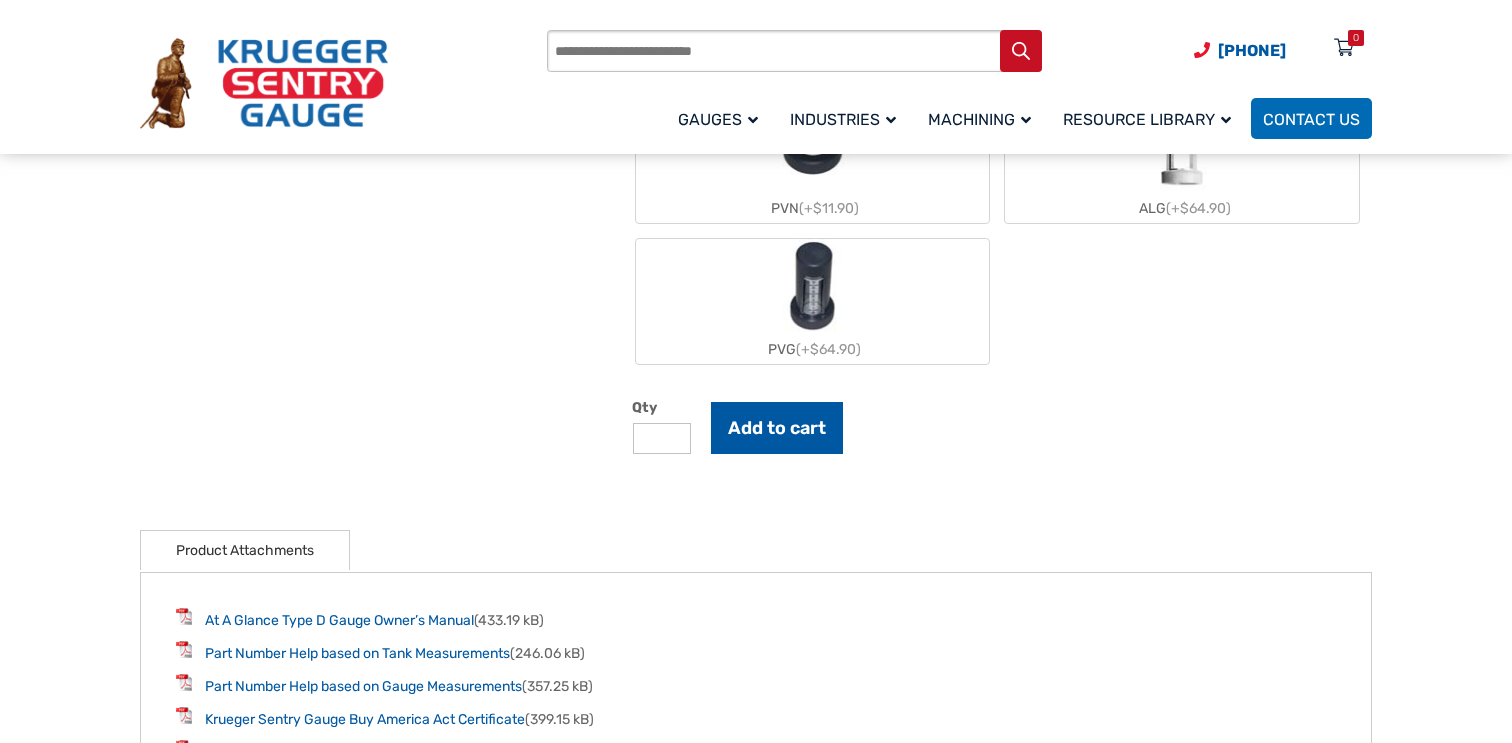 click on "Add to cart" at bounding box center (777, 428) 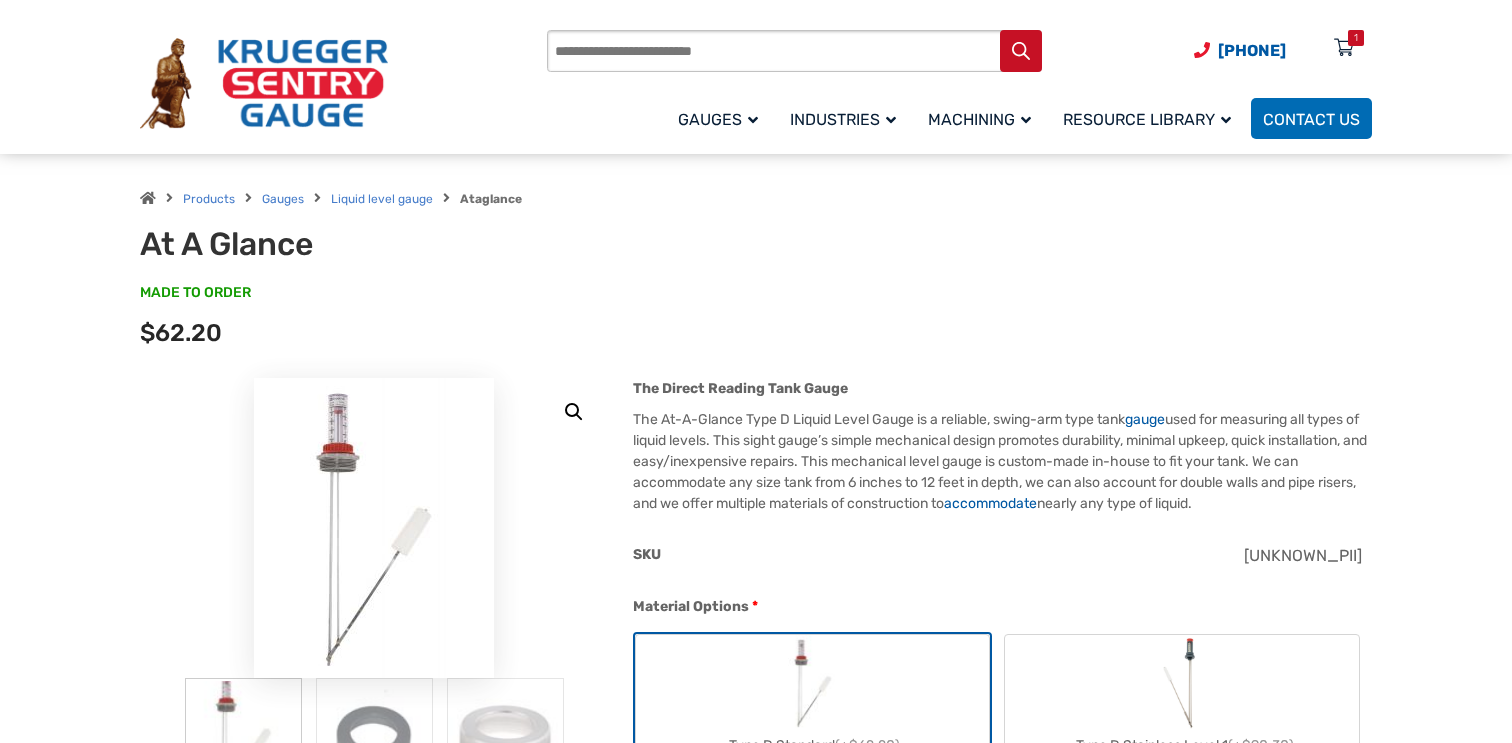 scroll, scrollTop: 0, scrollLeft: 0, axis: both 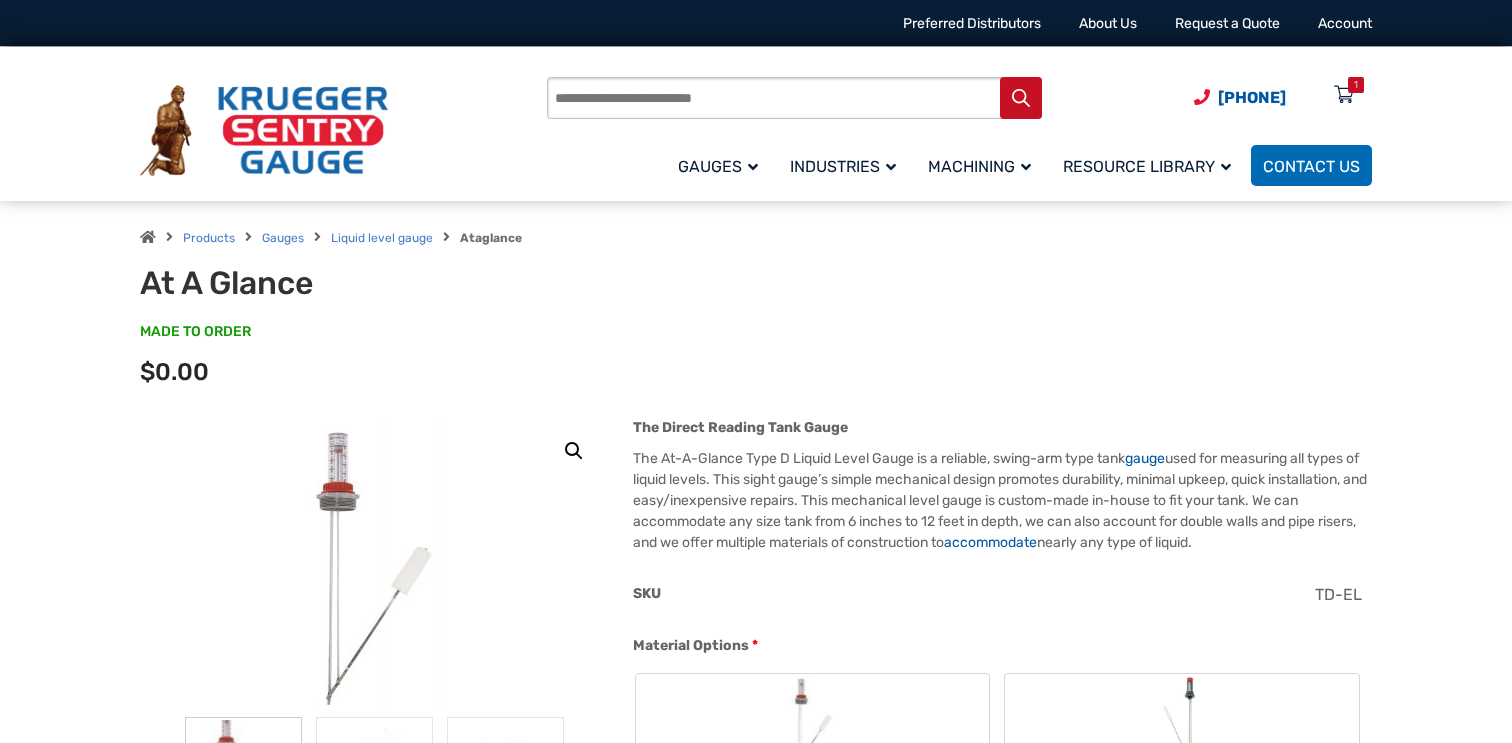 click at bounding box center [1344, 96] 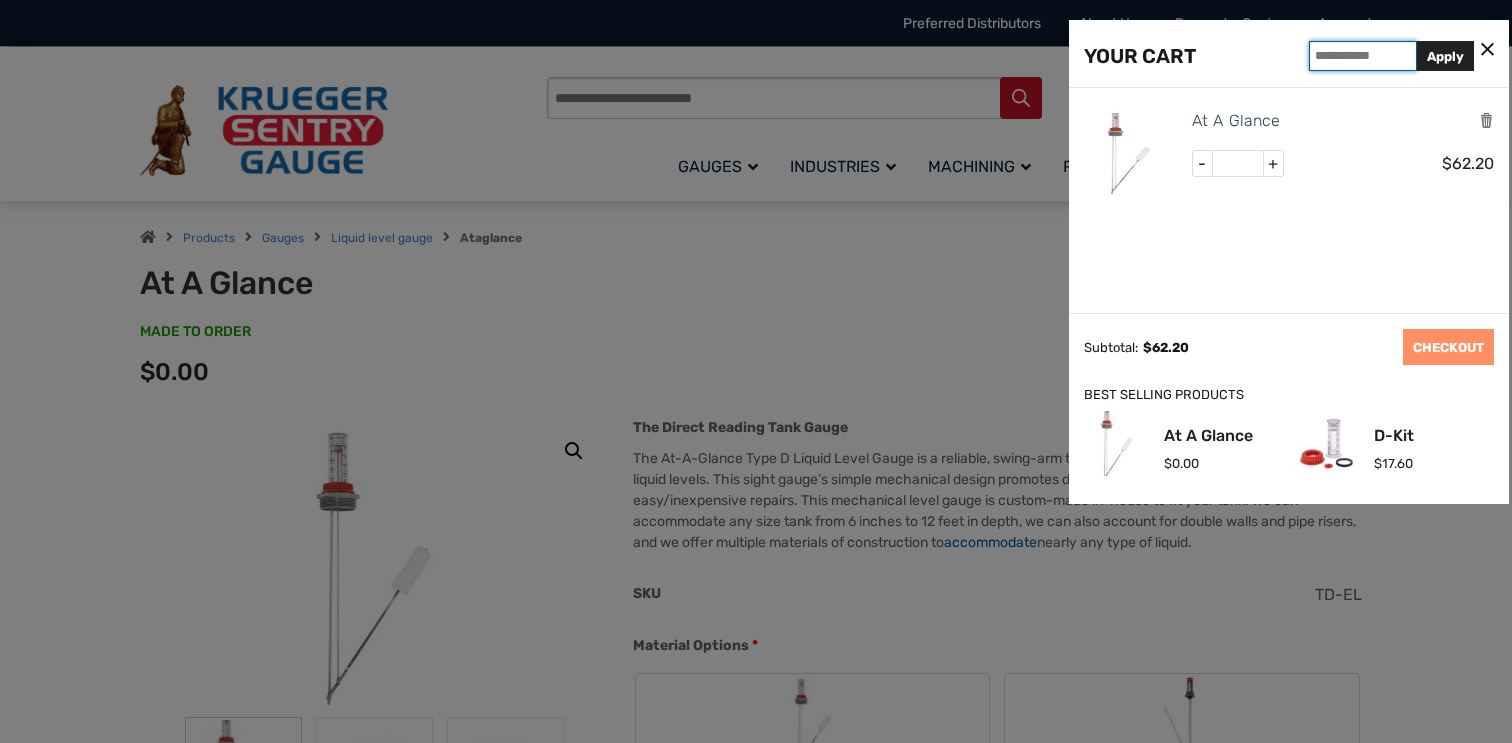 click at bounding box center (1363, 56) 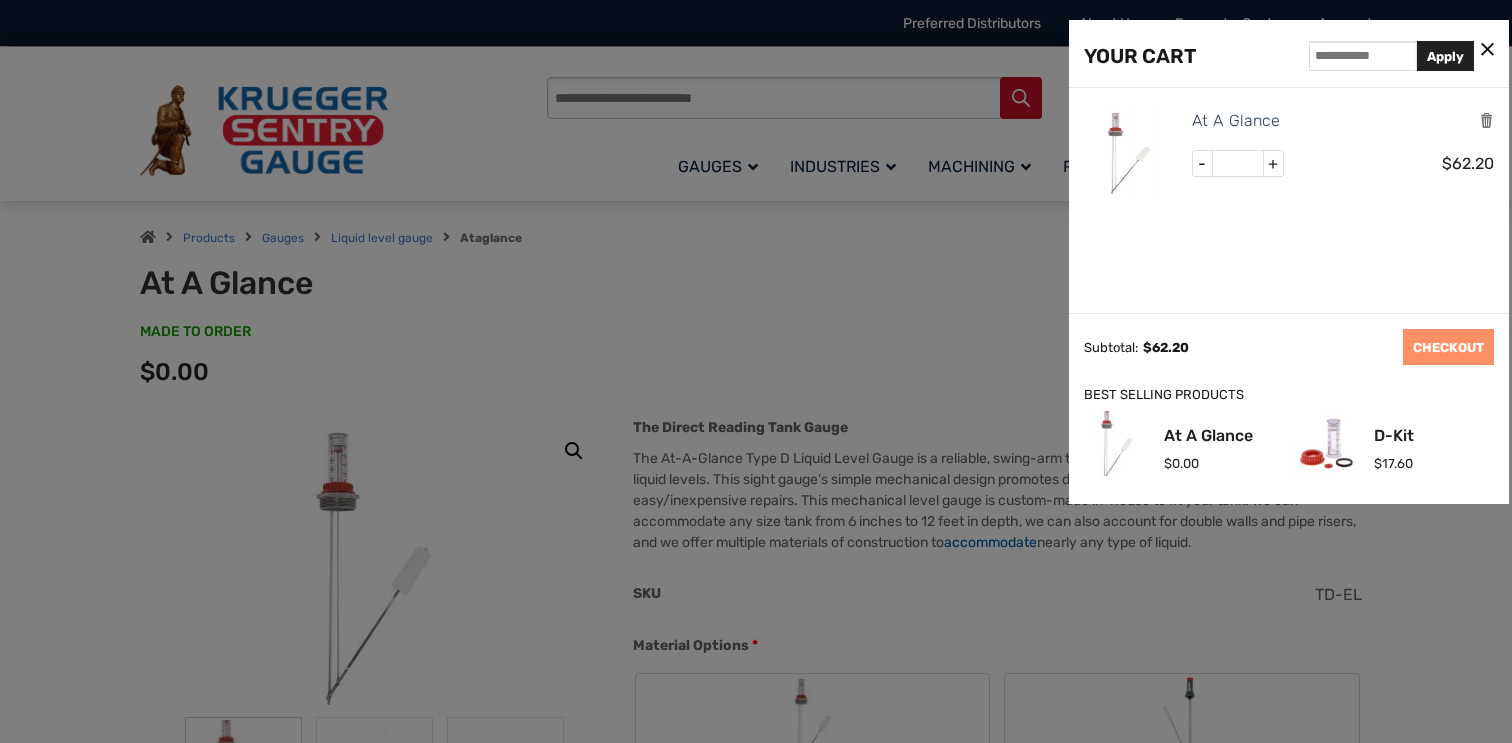 click on "At A Glance
-
*
+
$ 62.20" at bounding box center (1289, 200) 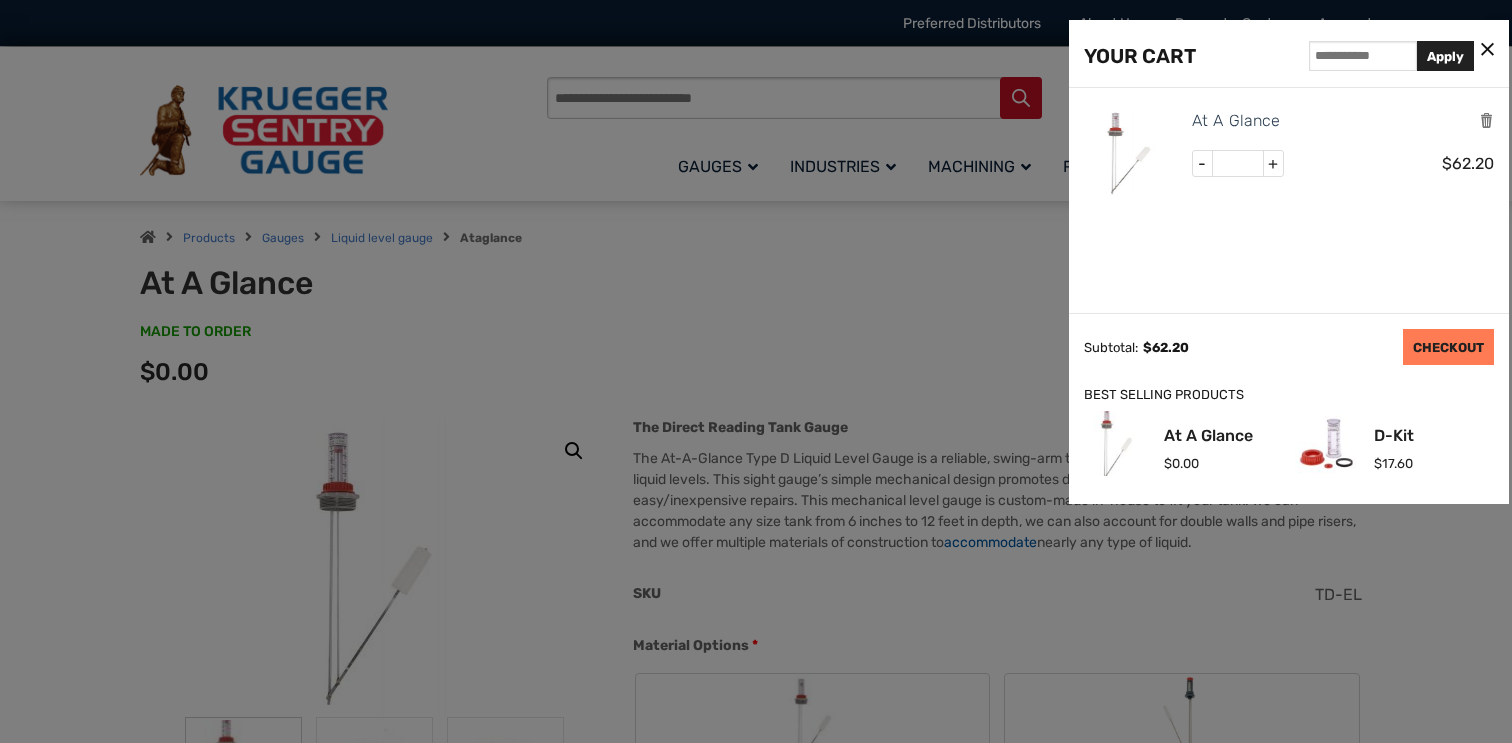 click on "CHECKOUT" at bounding box center (1448, 347) 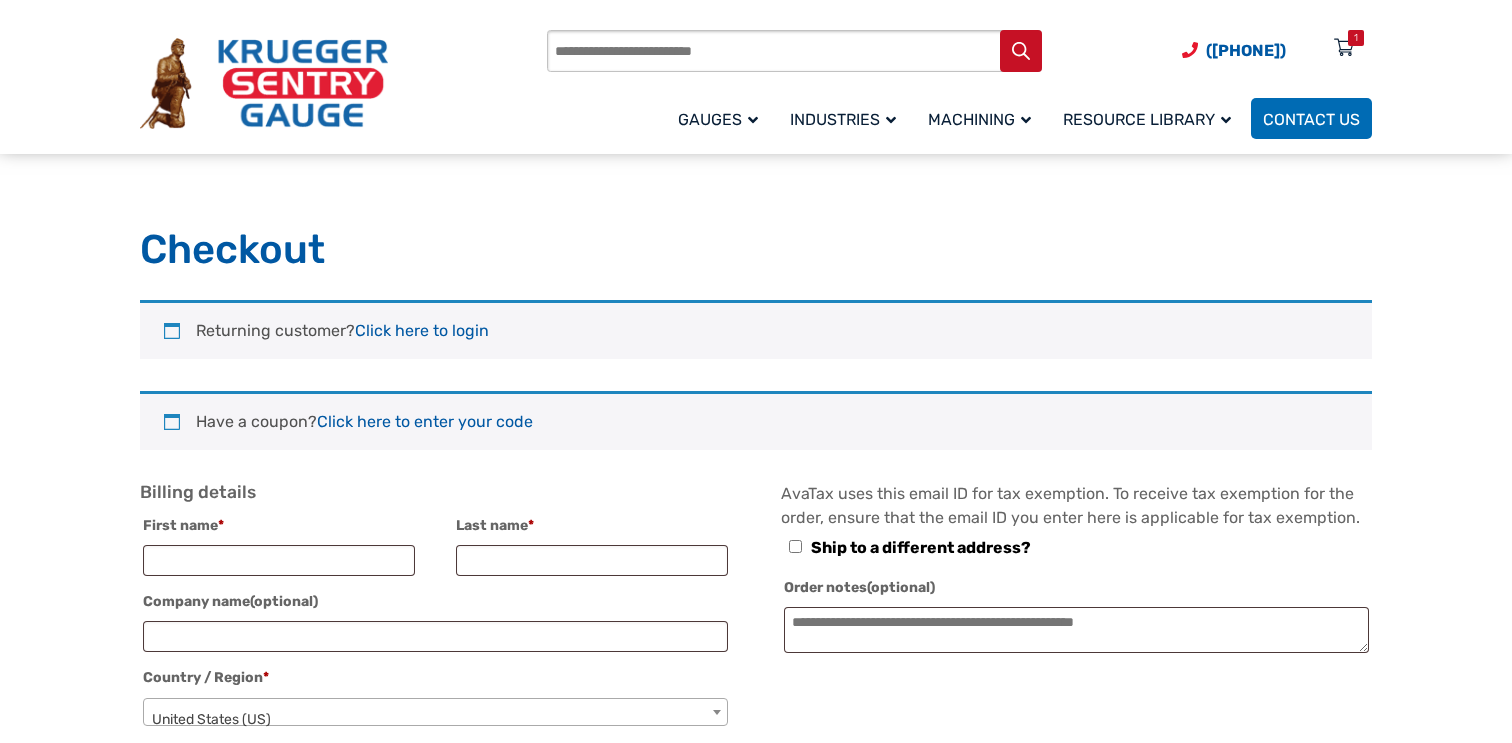 select on "**" 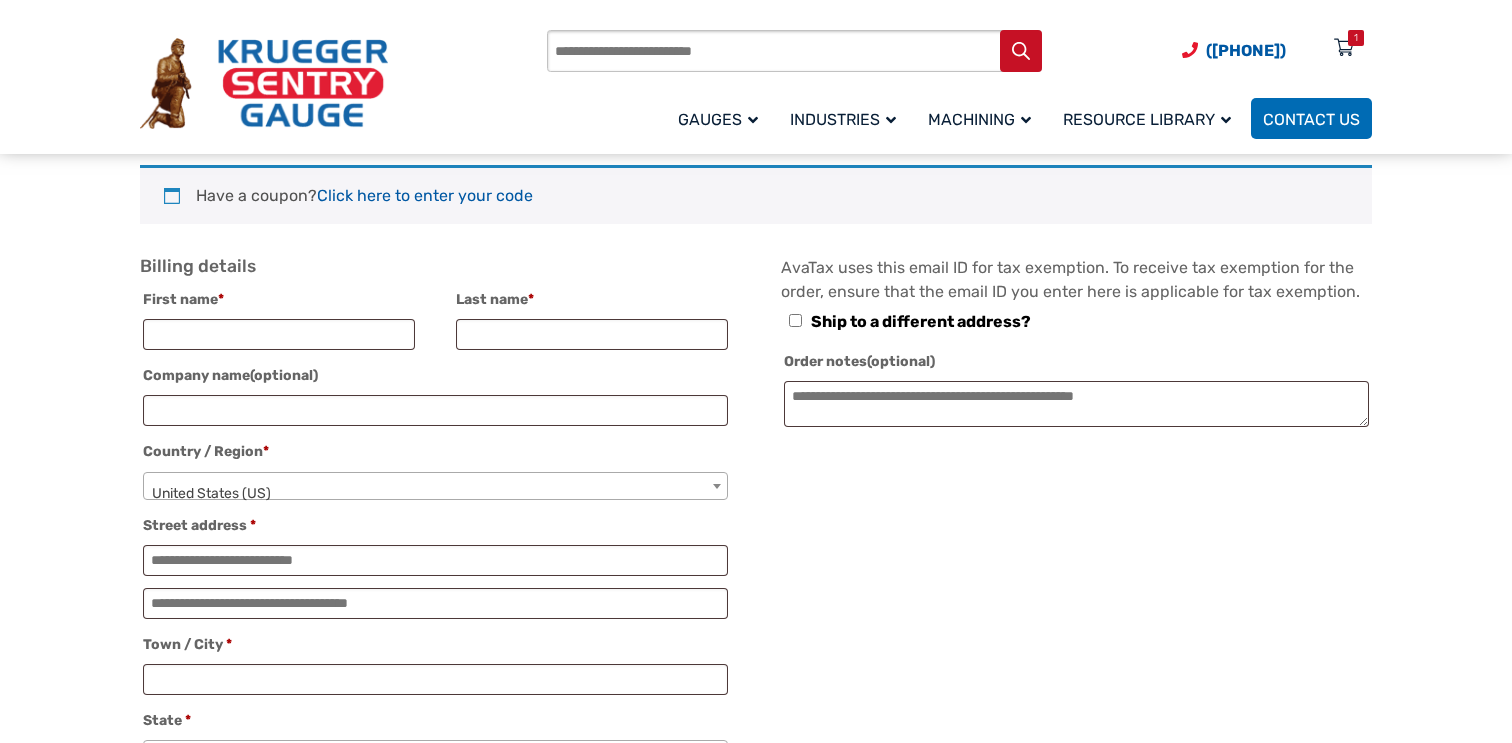 scroll, scrollTop: 0, scrollLeft: 0, axis: both 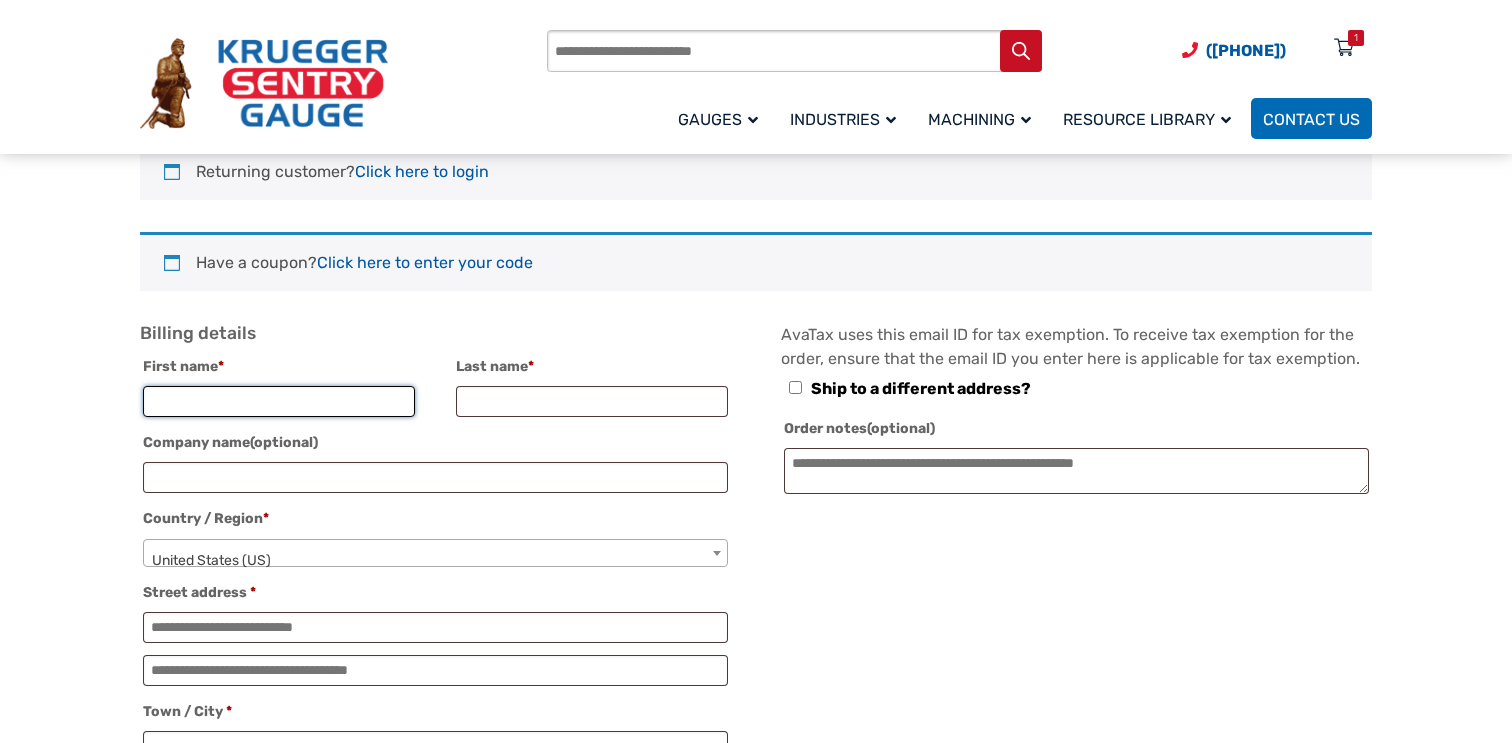 click on "First name  *" at bounding box center [279, 401] 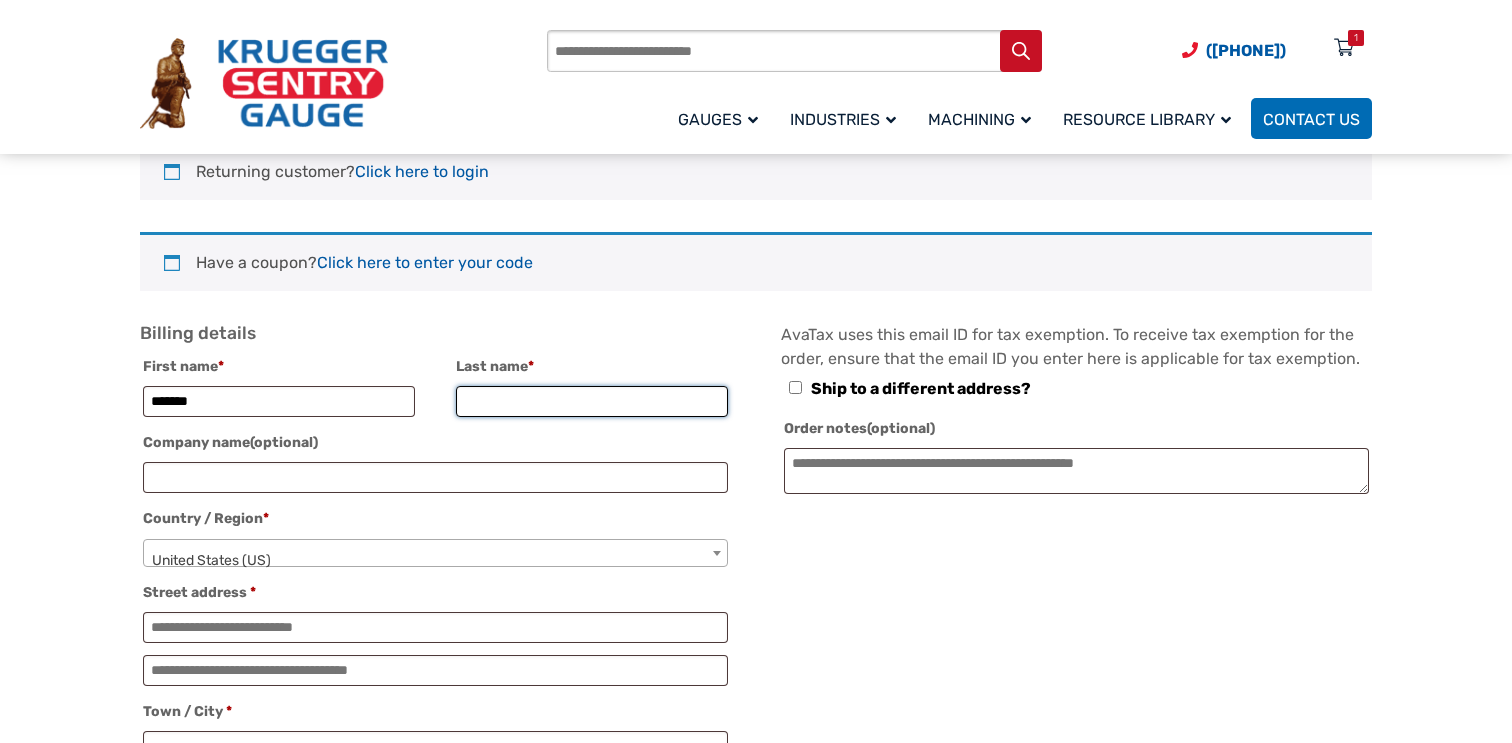 type on "*******" 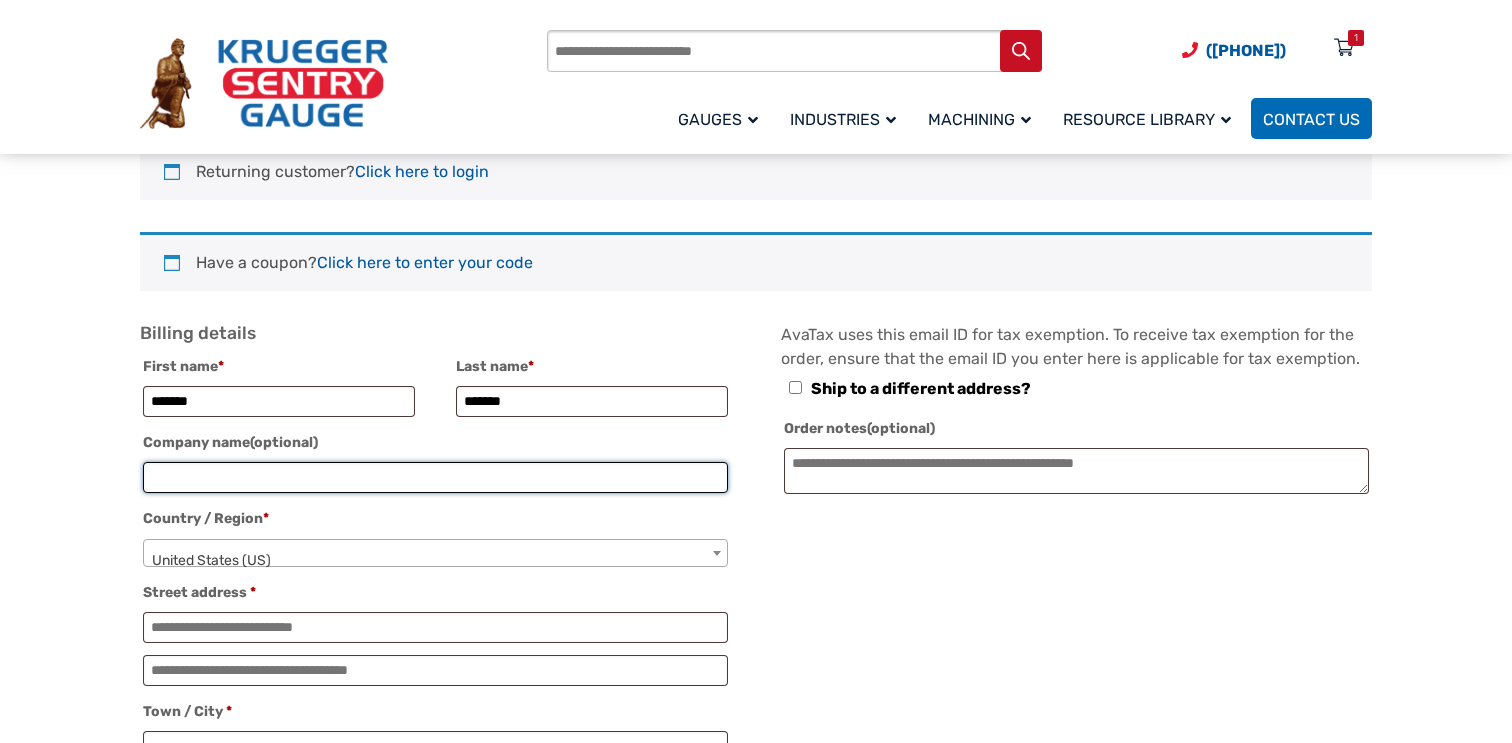 type on "**********" 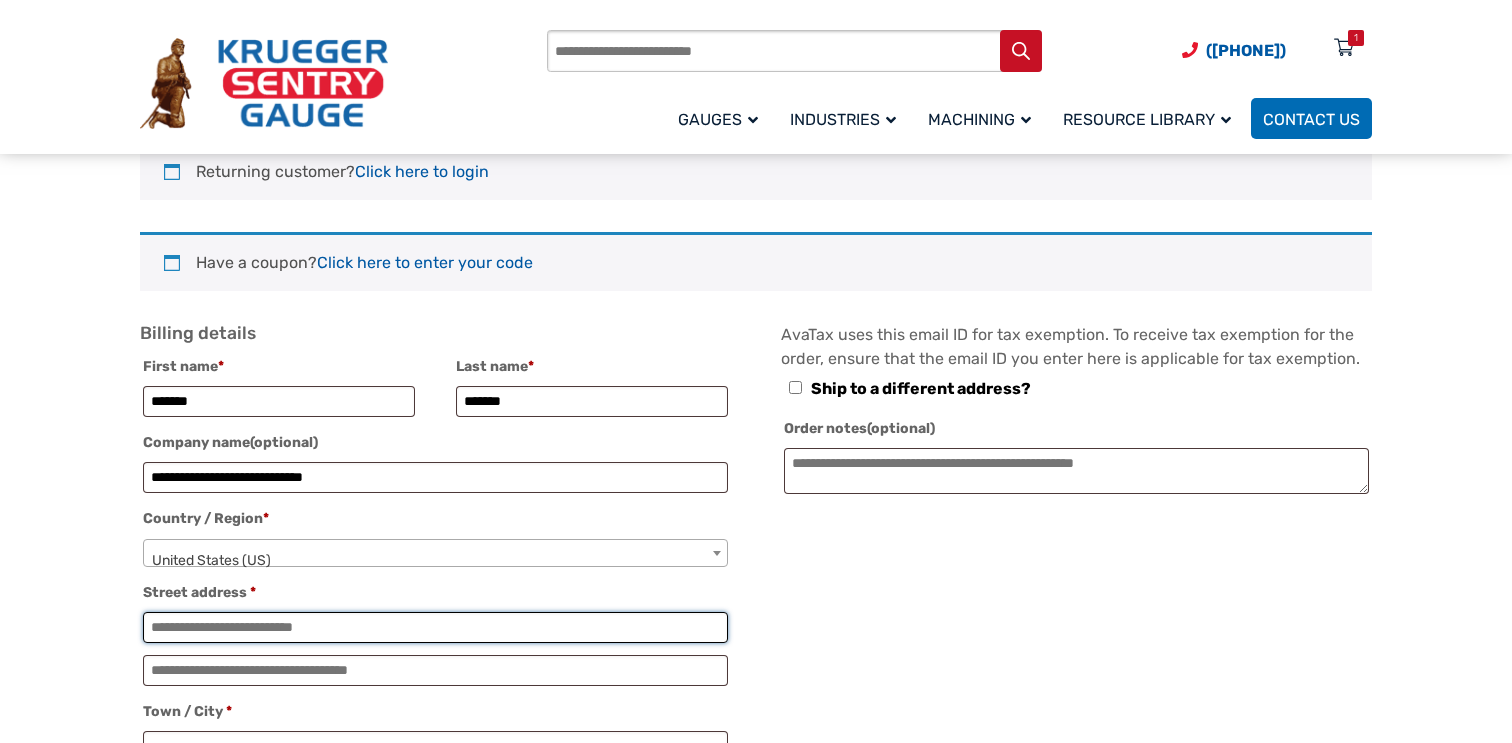 type on "**********" 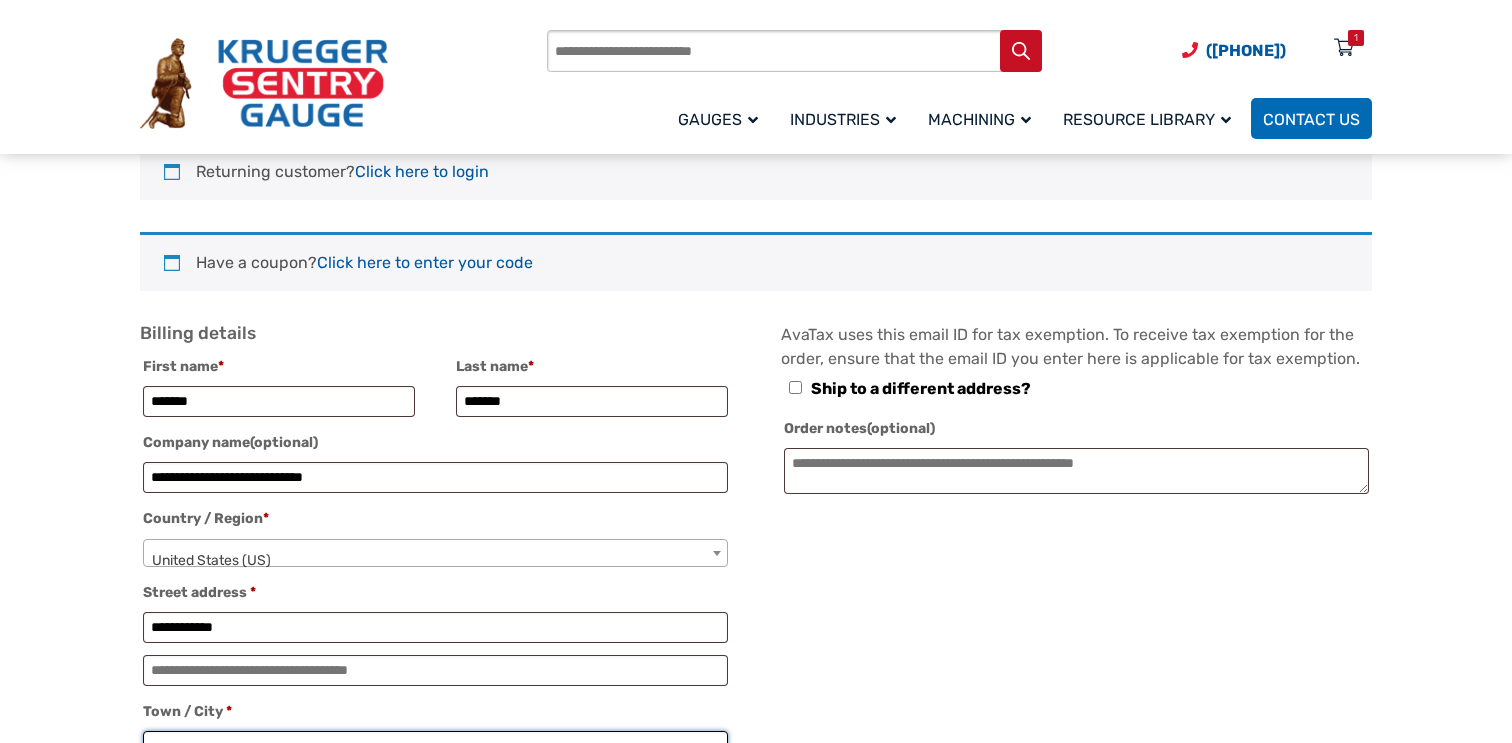 type on "**********" 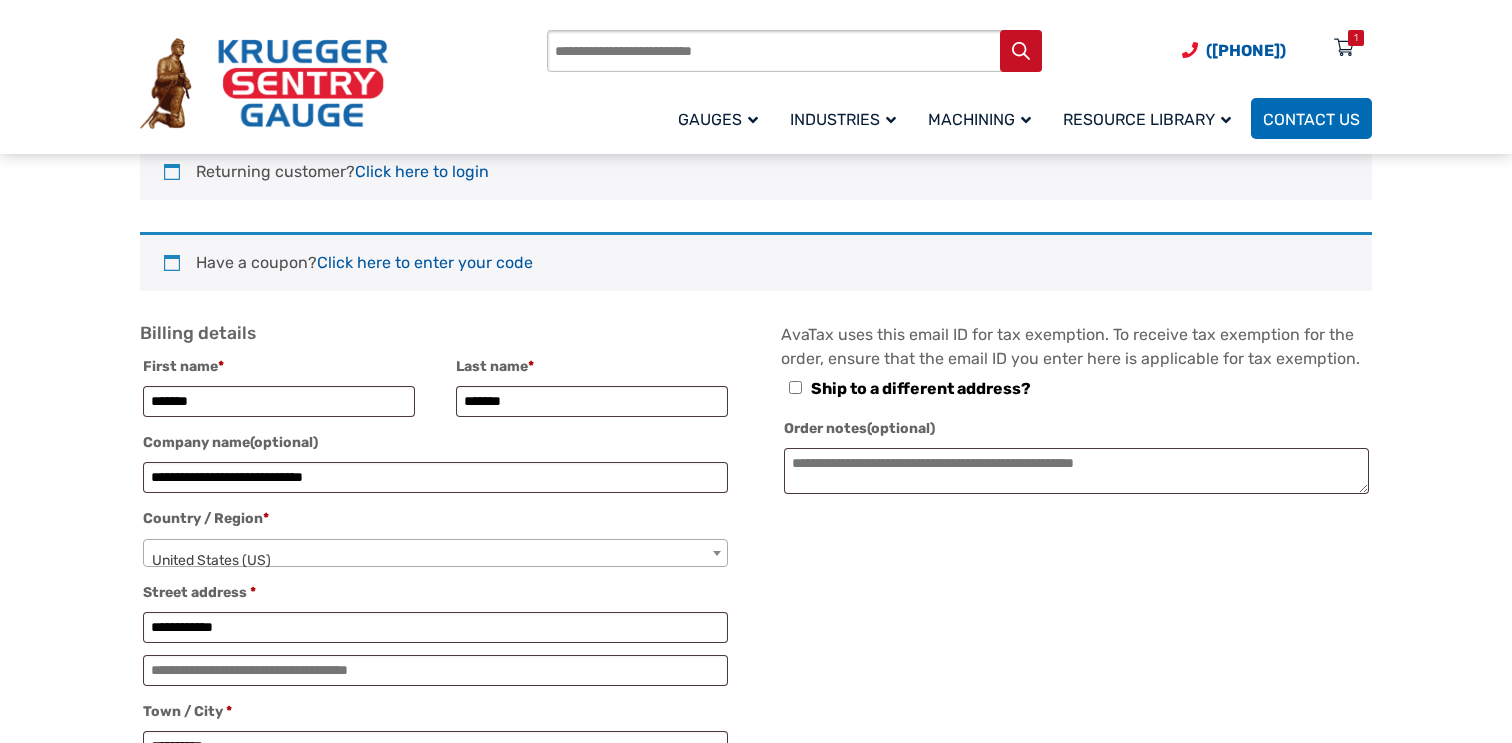 select on "**" 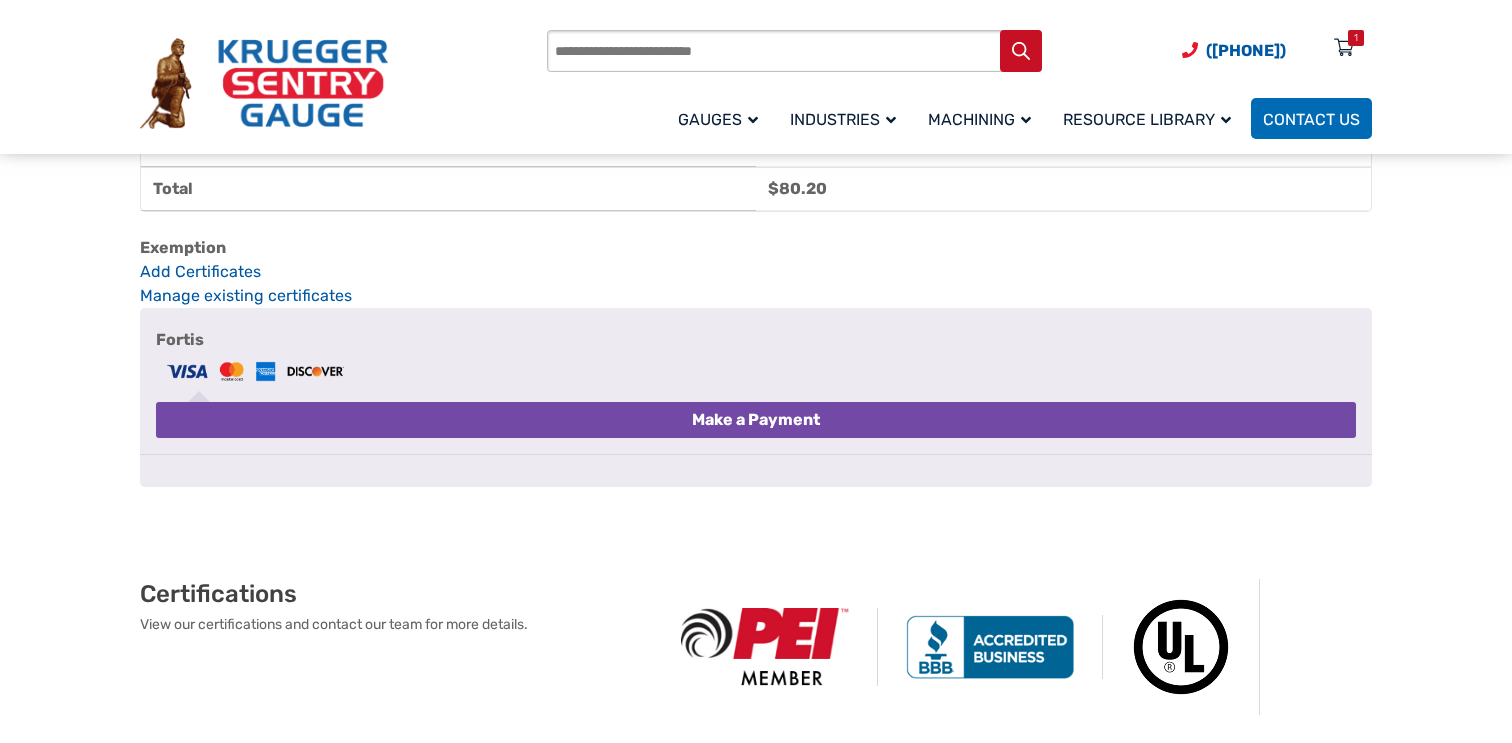 scroll, scrollTop: 1714, scrollLeft: 0, axis: vertical 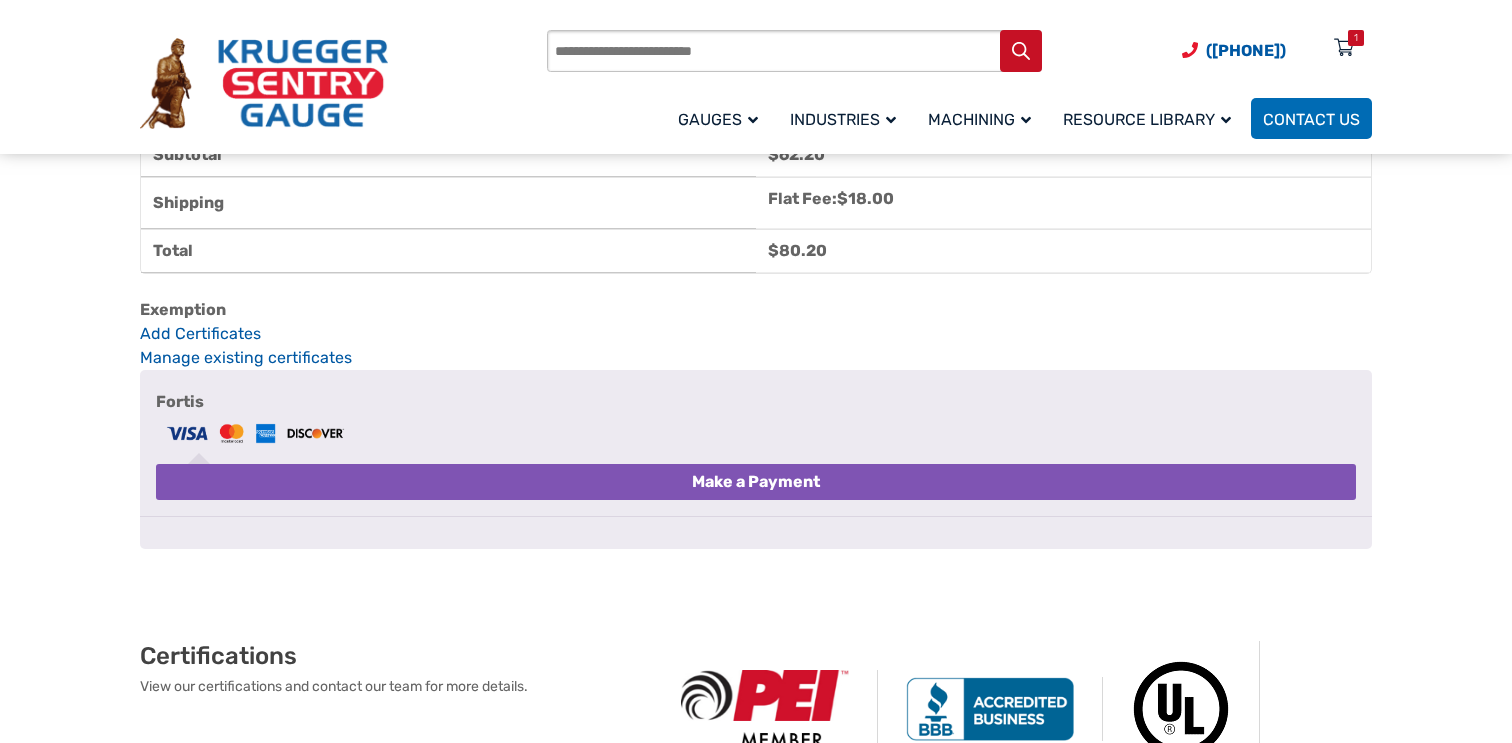 click at bounding box center [255, 433] 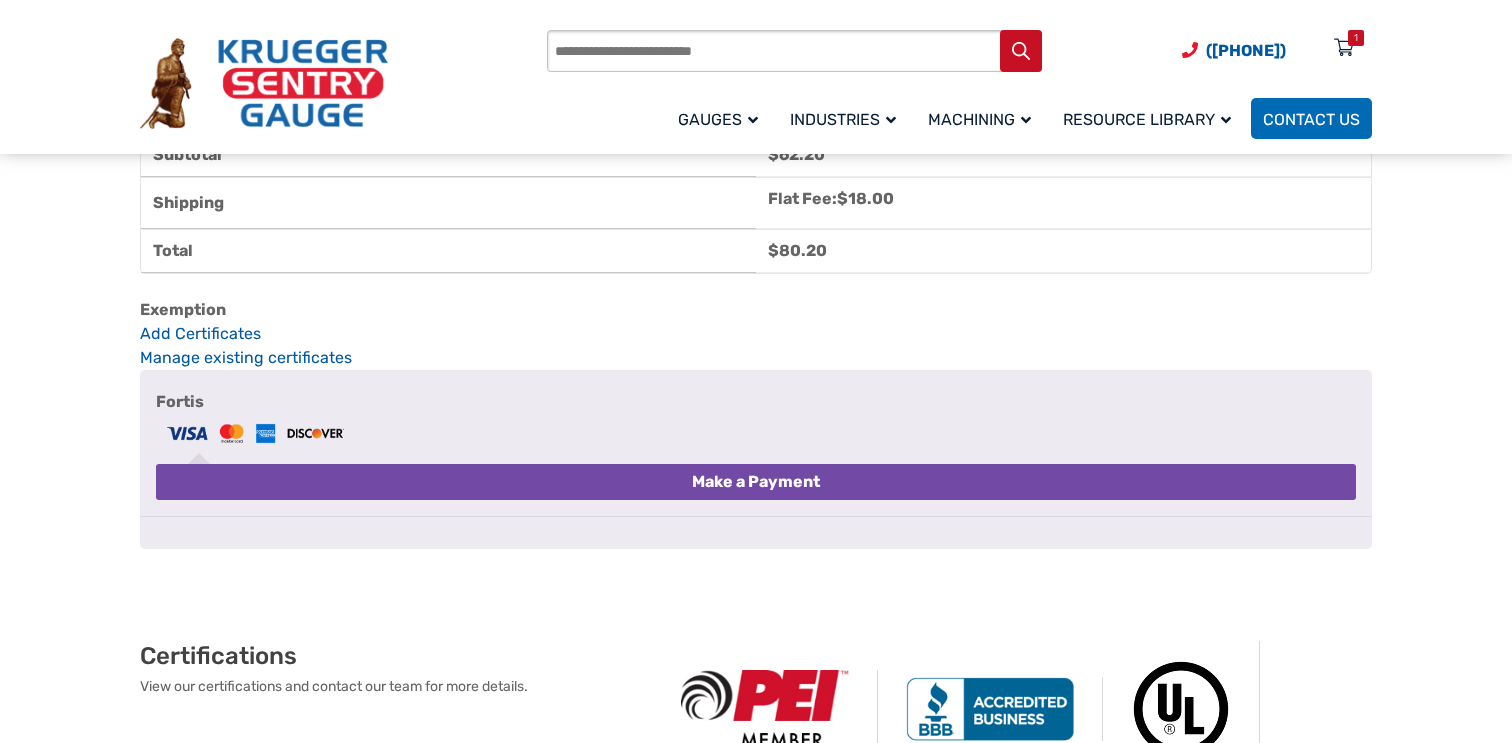 click on "Make a Payment" at bounding box center [756, 482] 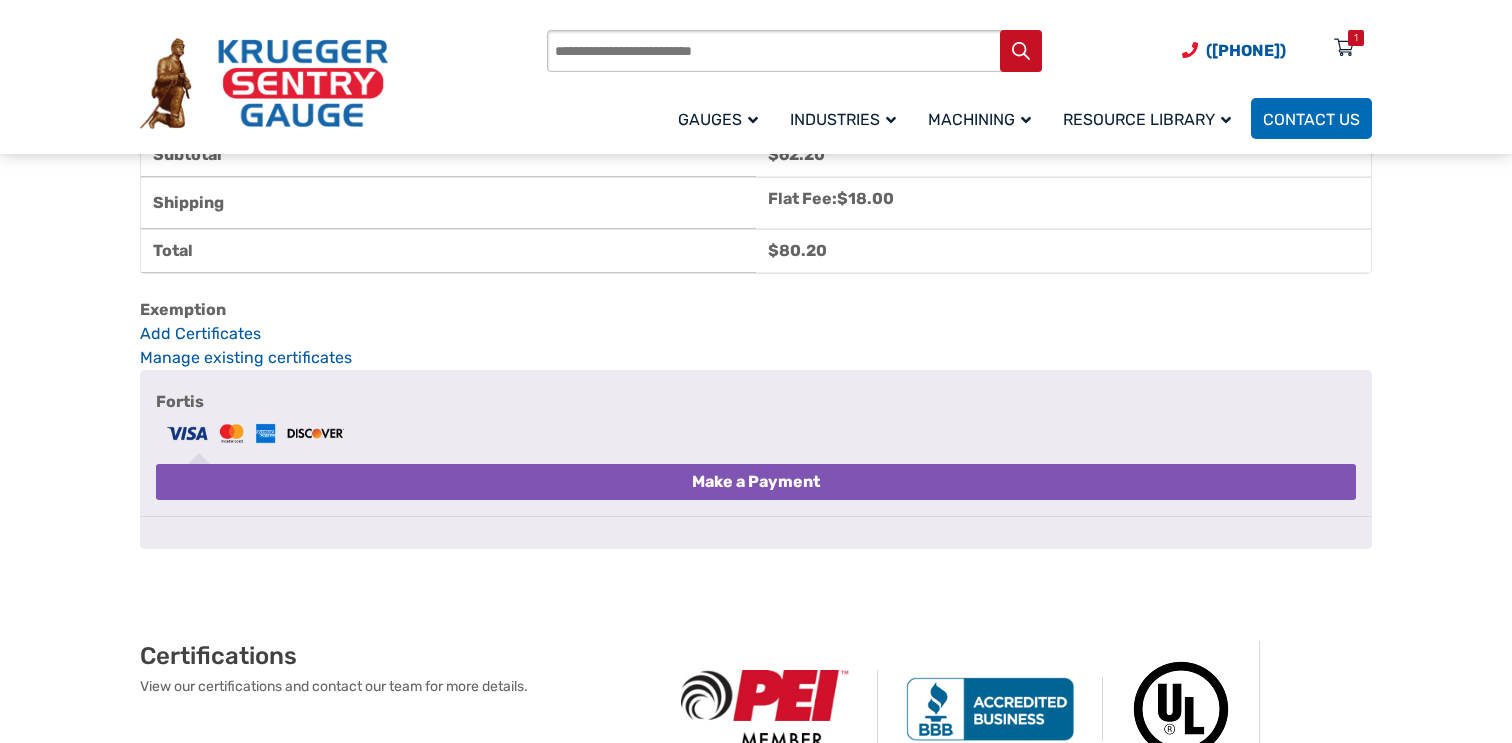click on "**********" at bounding box center [756, -775] 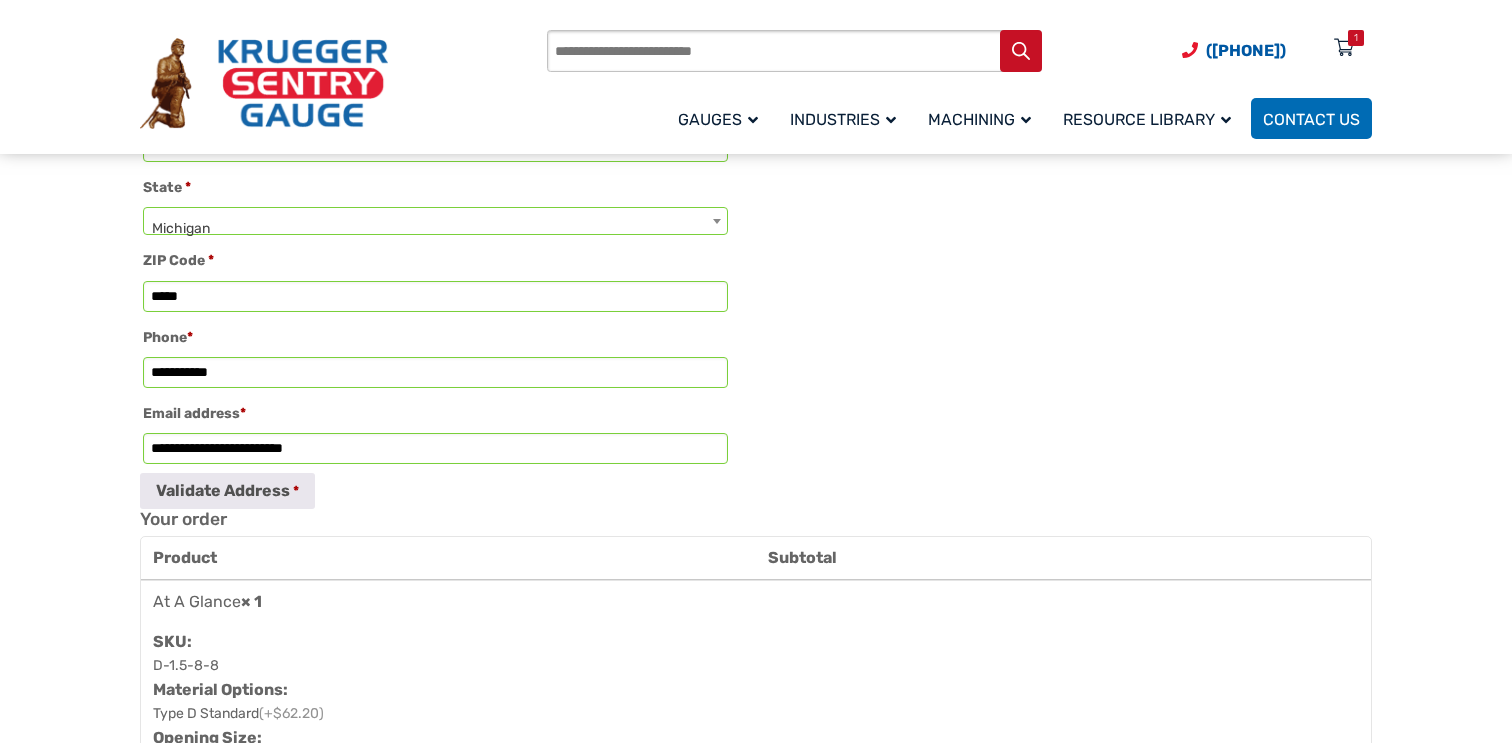 scroll, scrollTop: 863, scrollLeft: 0, axis: vertical 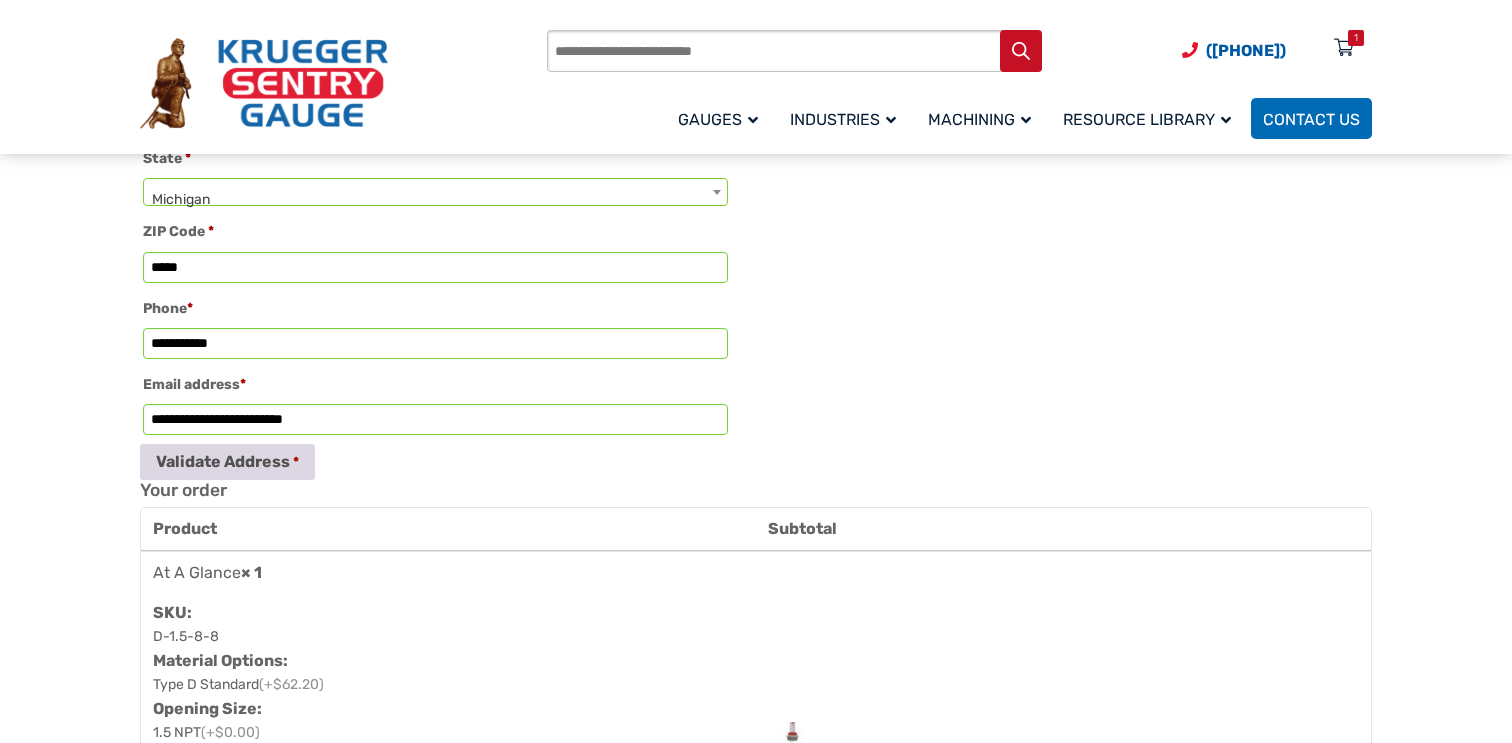click on "Validate Address" at bounding box center (227, 462) 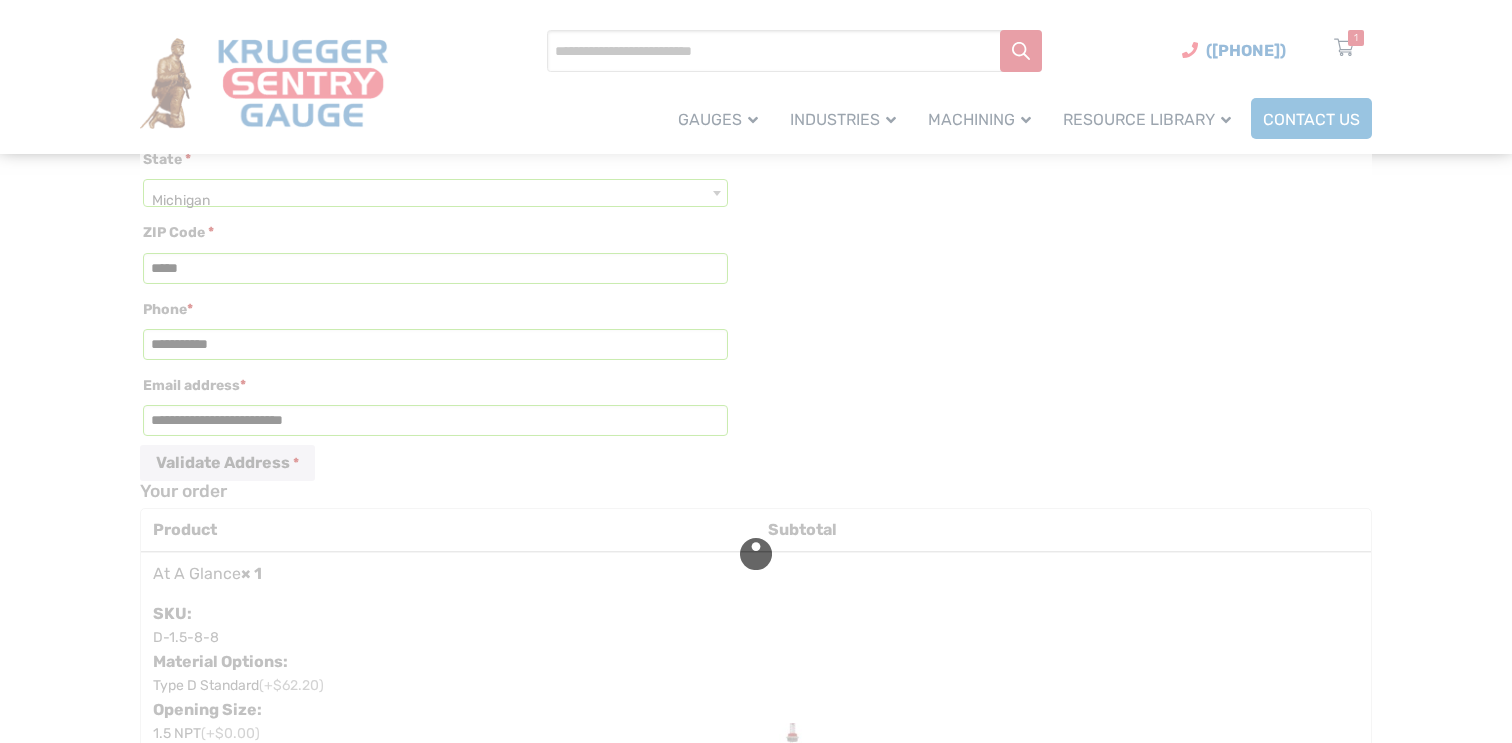 type on "**********" 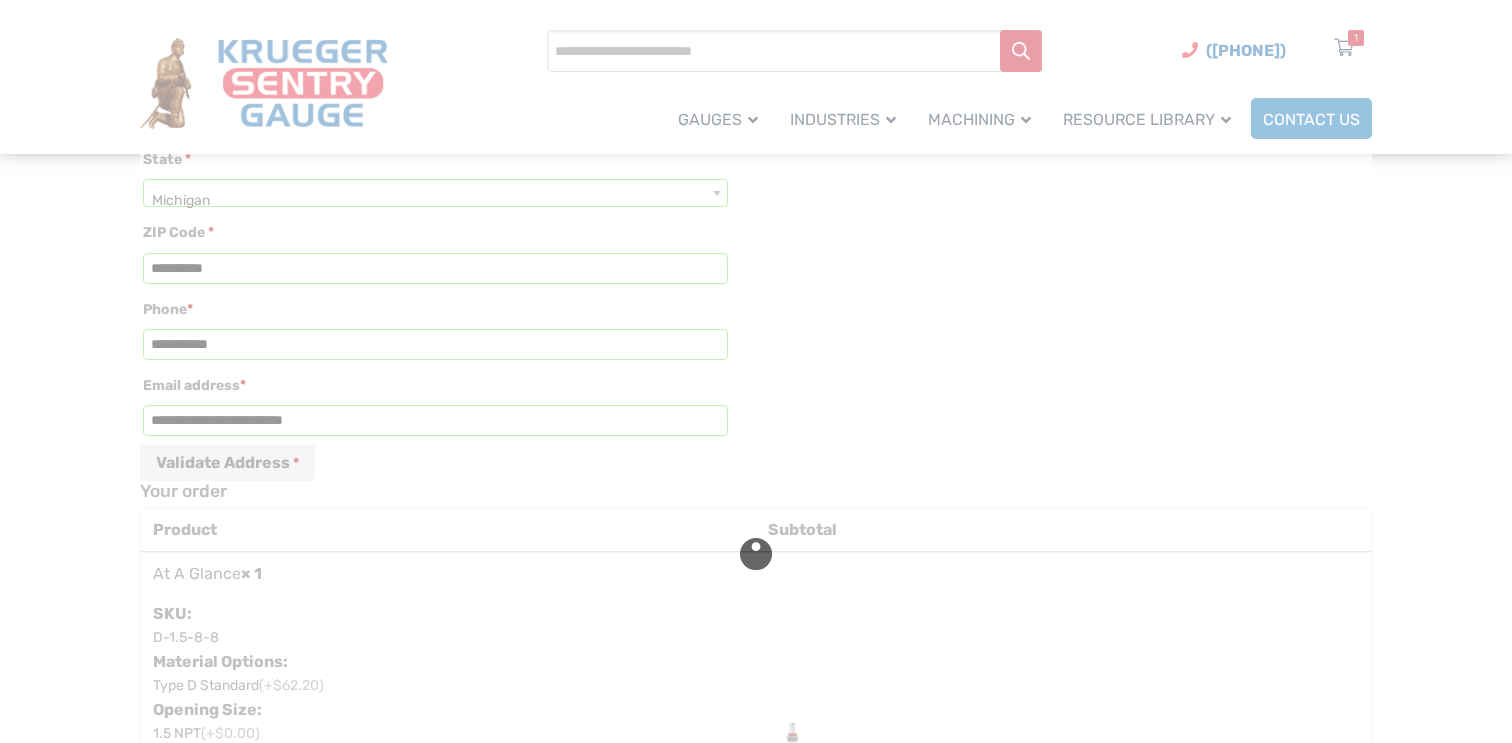 scroll, scrollTop: 787, scrollLeft: 0, axis: vertical 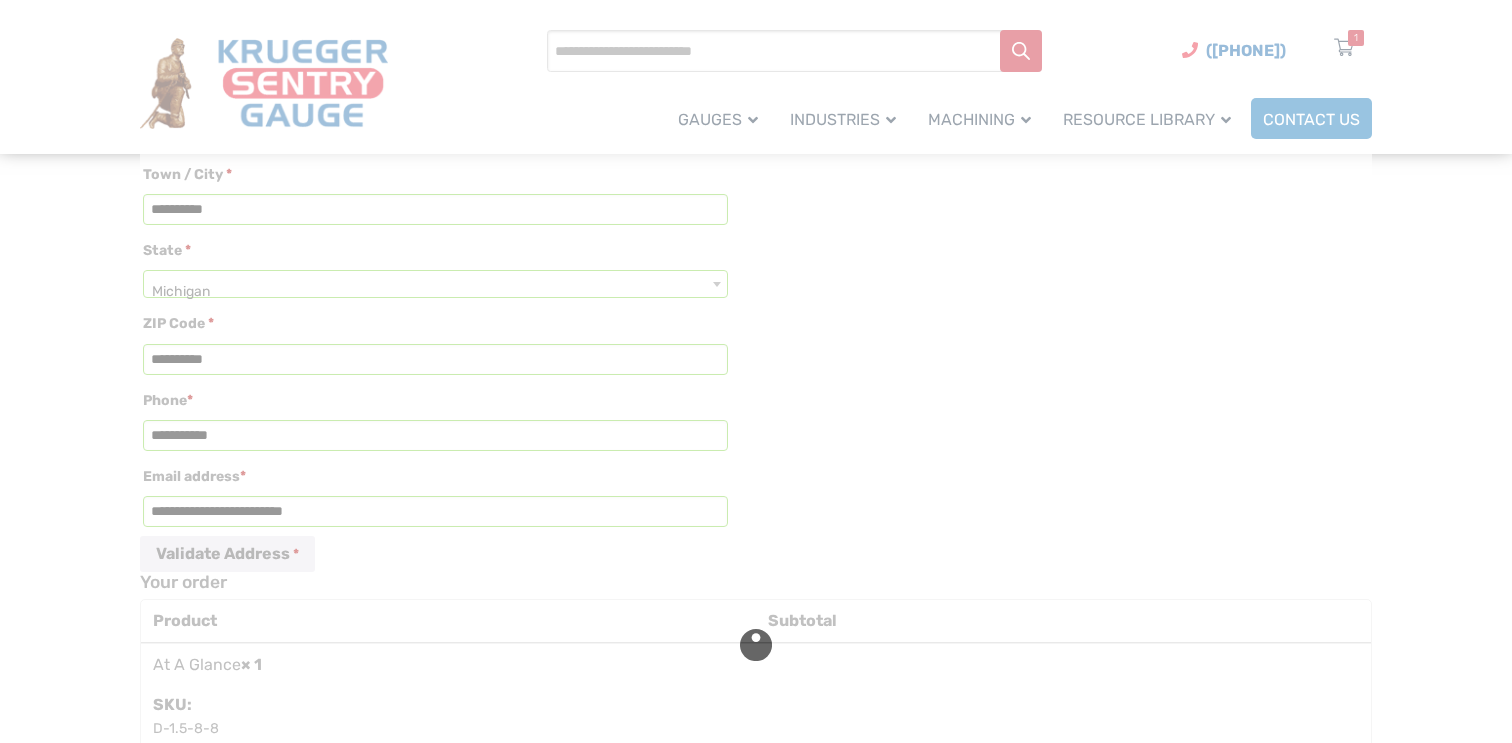 select on "**" 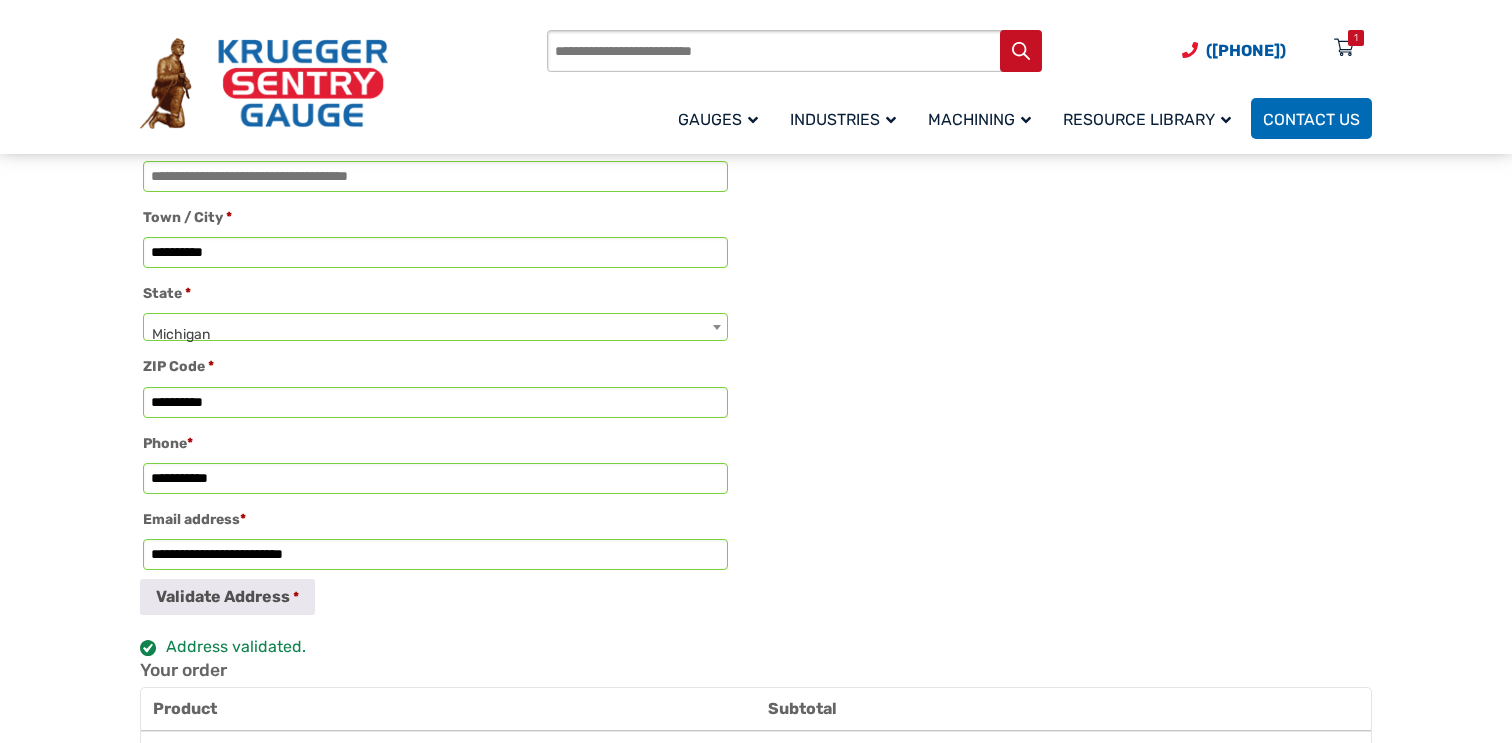 scroll, scrollTop: 647, scrollLeft: 0, axis: vertical 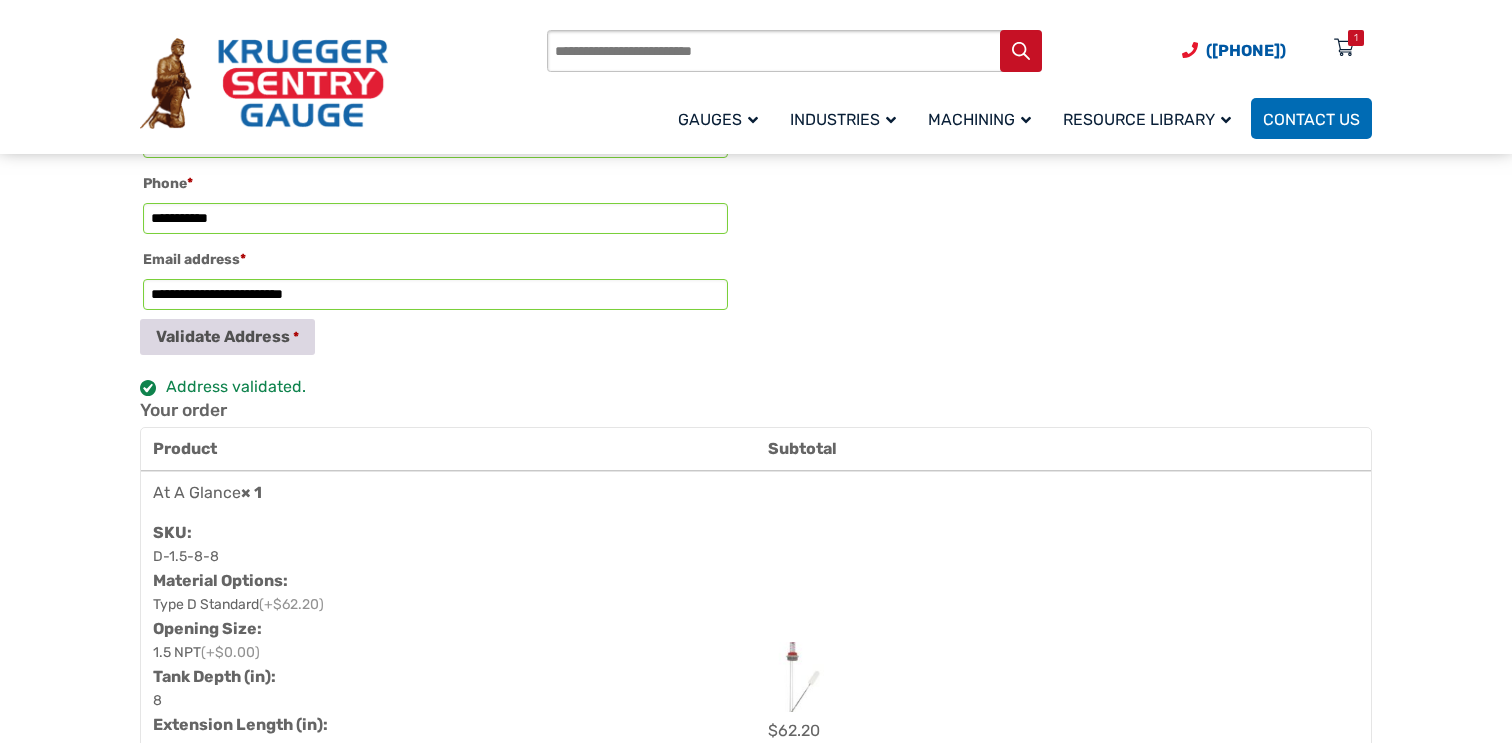 click on "Validate Address" at bounding box center [227, 337] 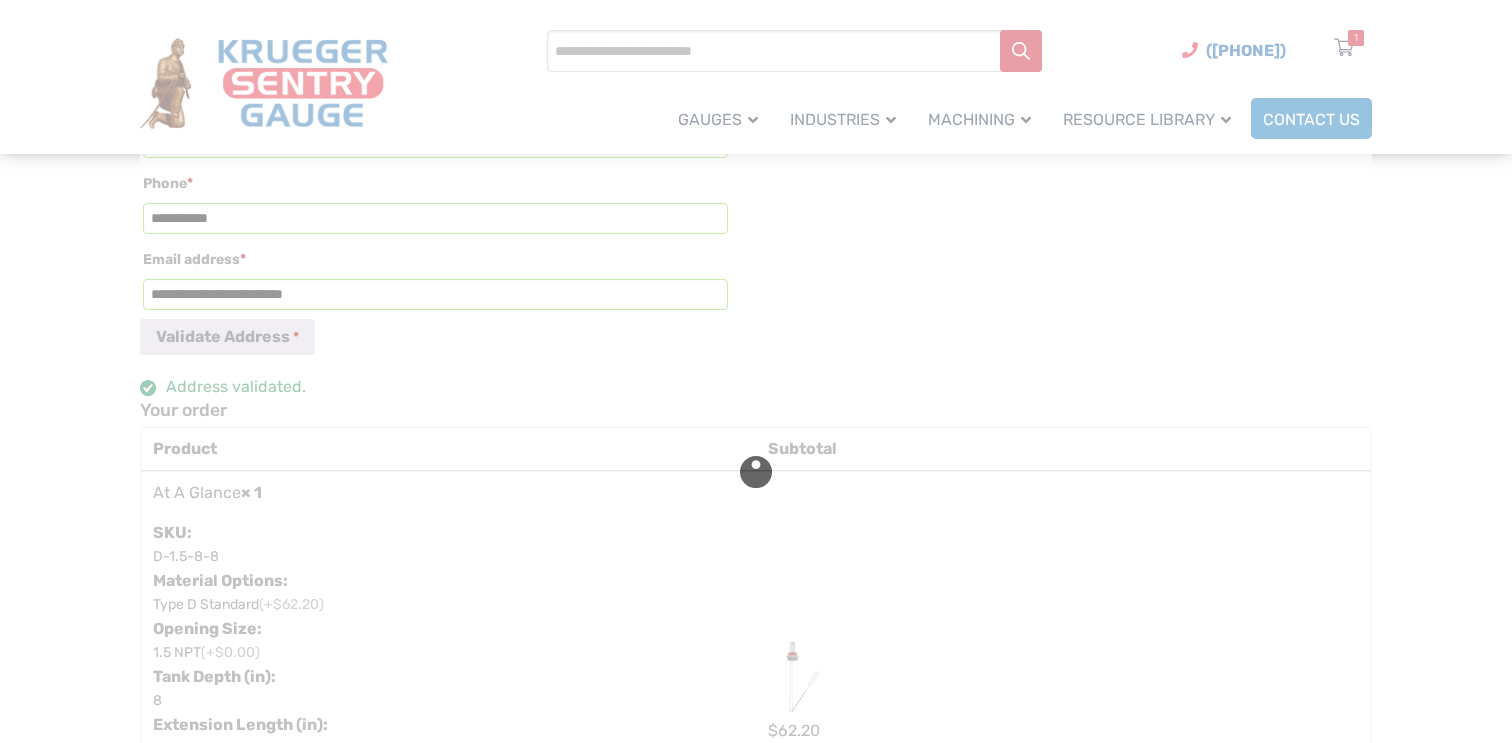 select on "**" 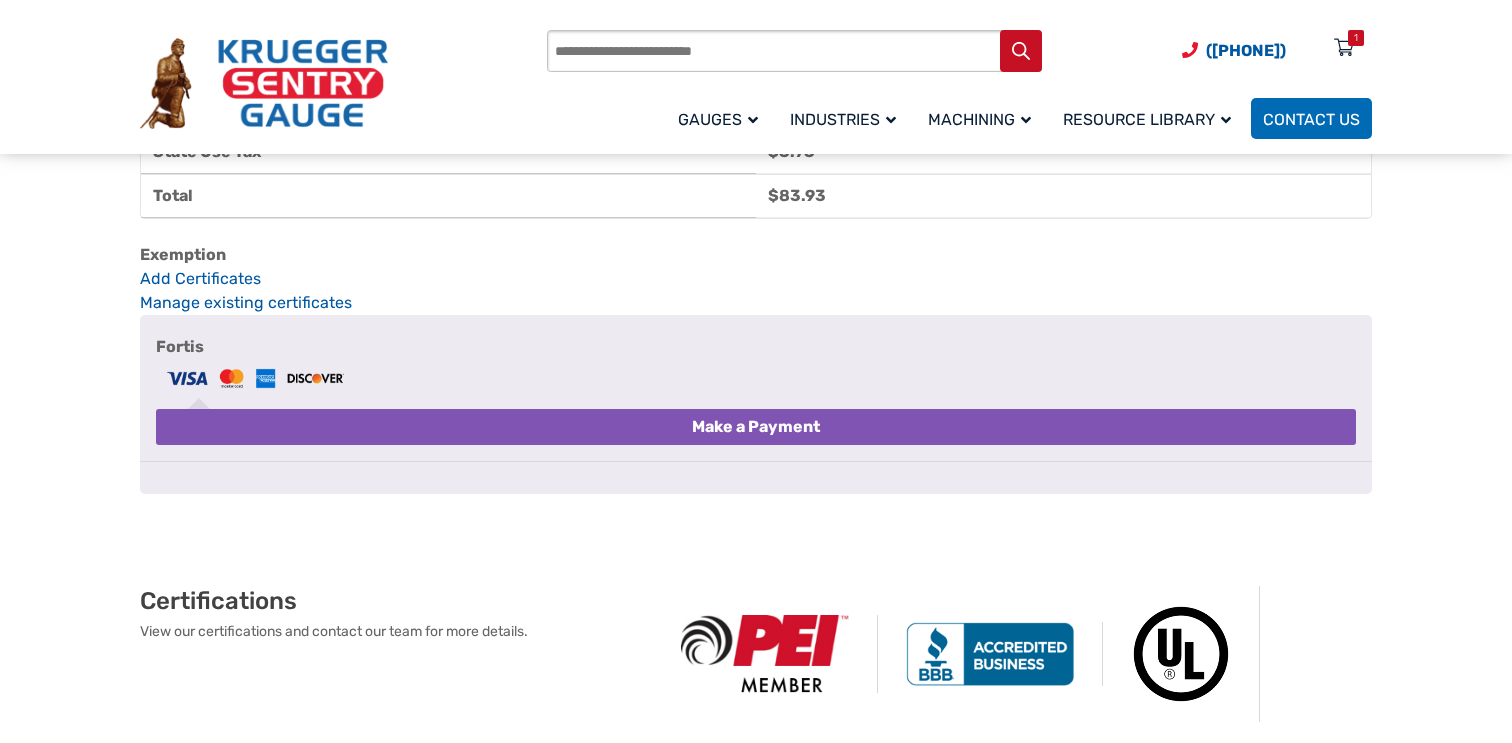 scroll, scrollTop: 1799, scrollLeft: 0, axis: vertical 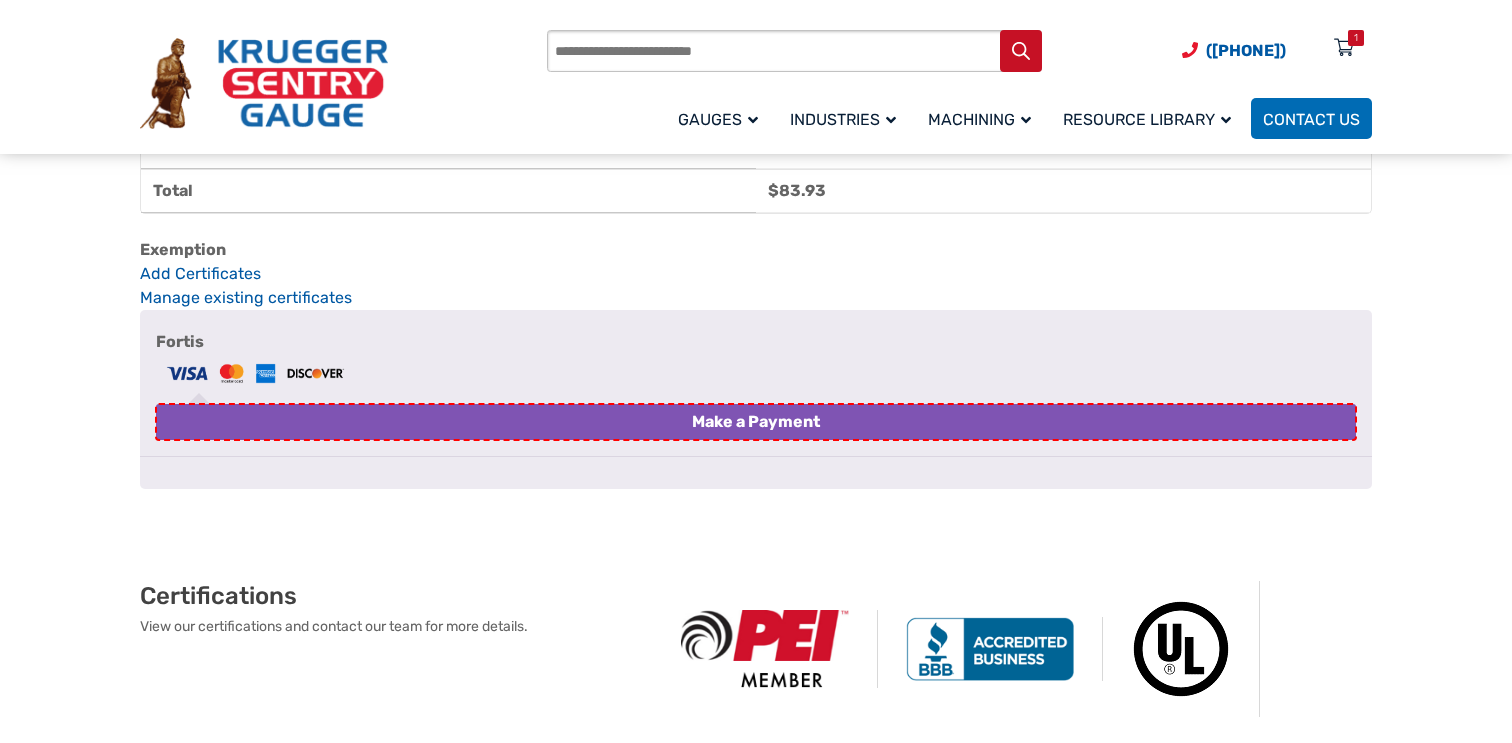 drag, startPoint x: 708, startPoint y: 500, endPoint x: 187, endPoint y: 464, distance: 522.2423 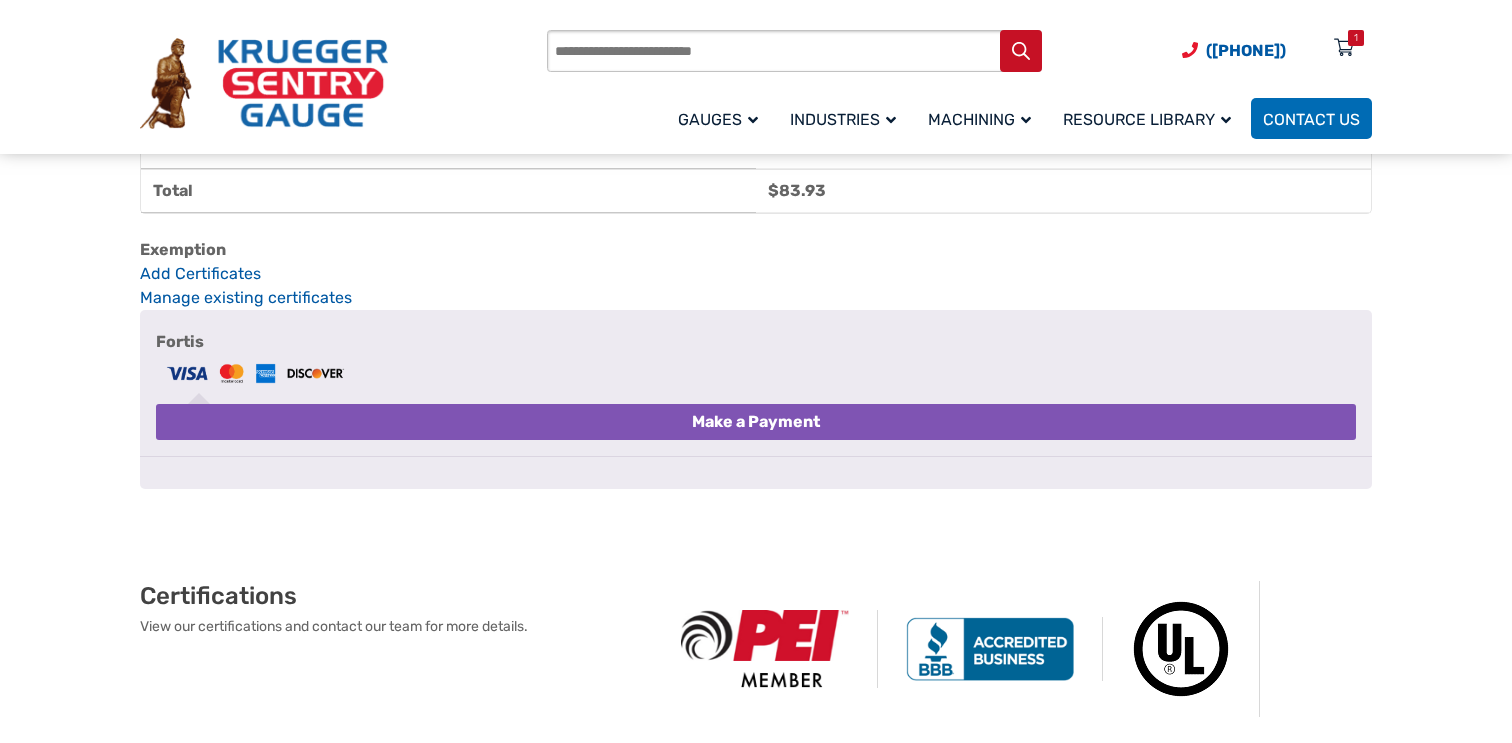 click at bounding box center (756, 404) 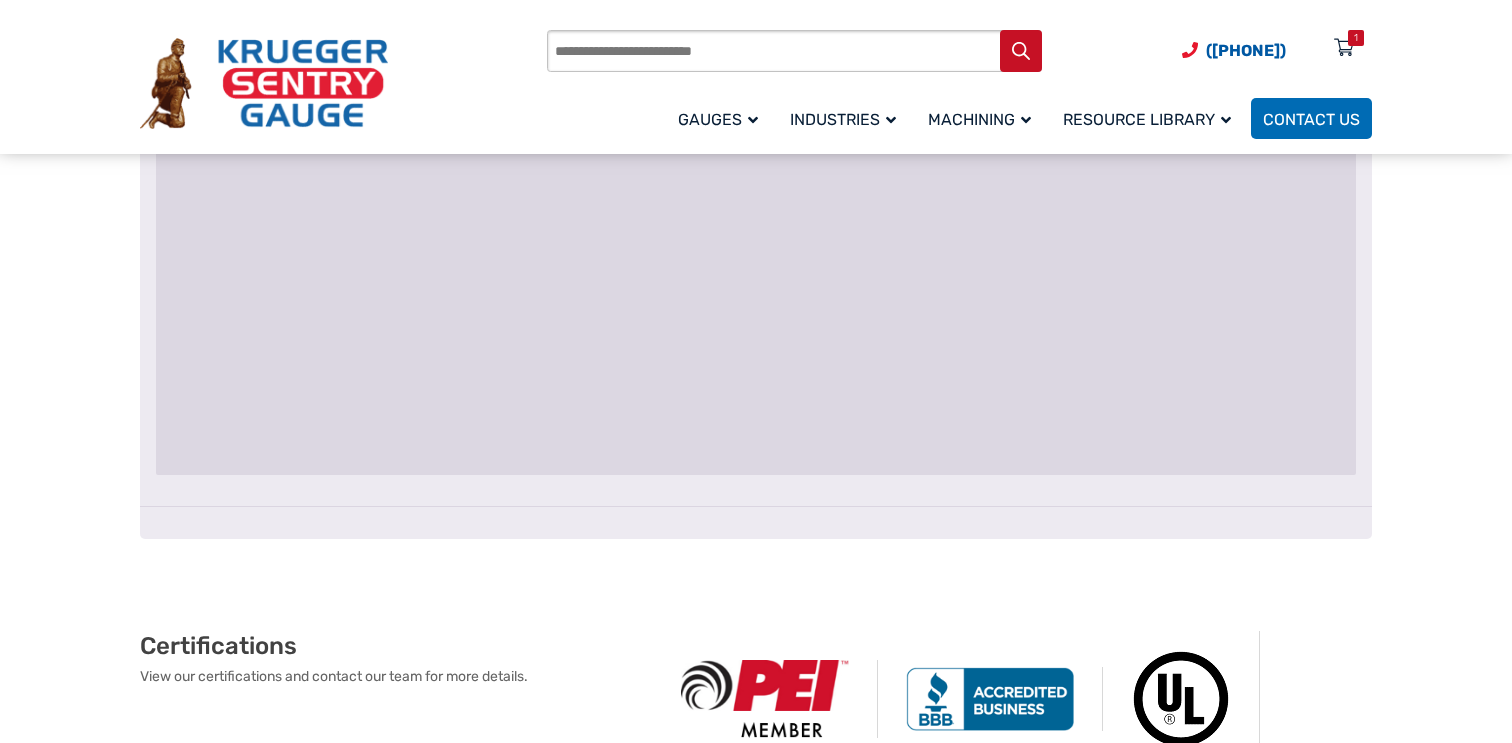 scroll, scrollTop: 2448, scrollLeft: 0, axis: vertical 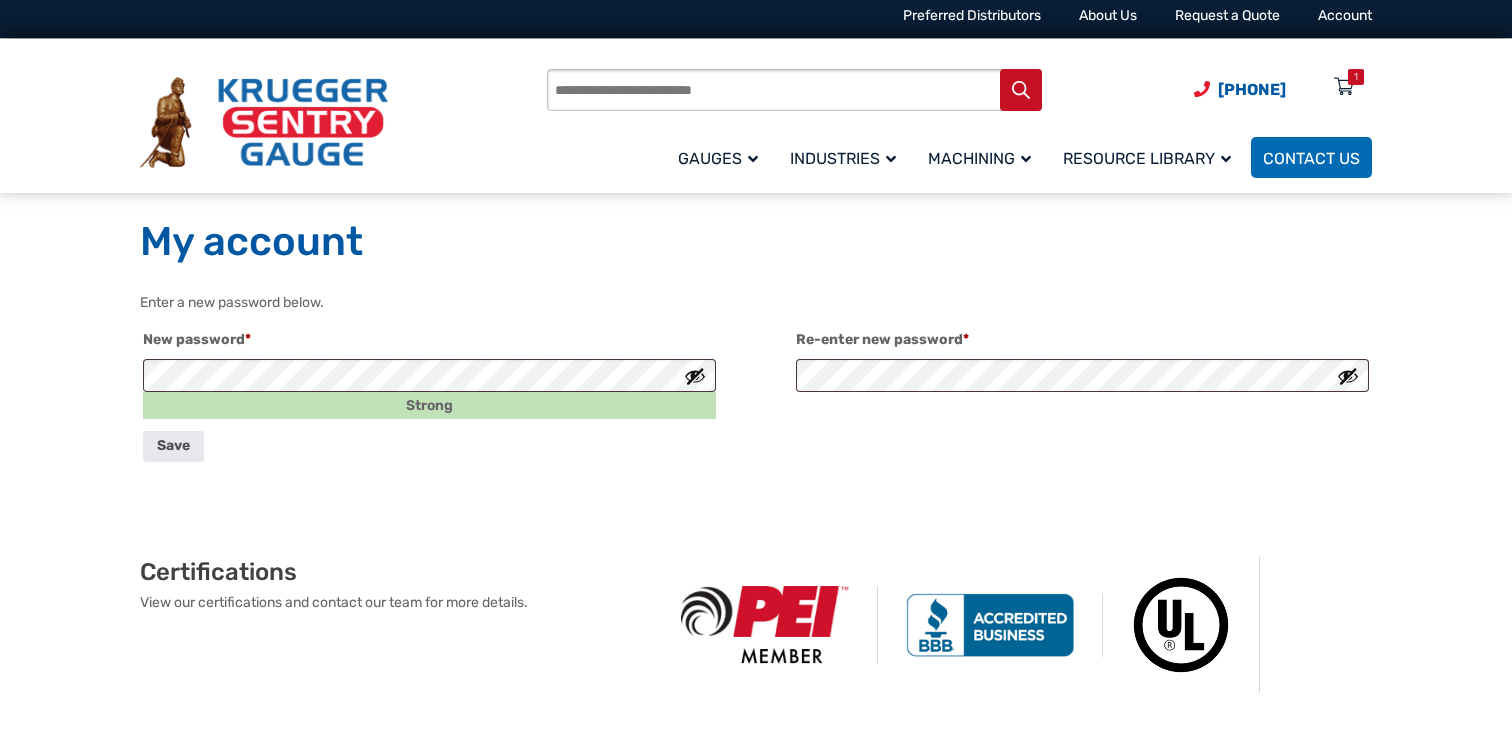 click at bounding box center (695, 376) 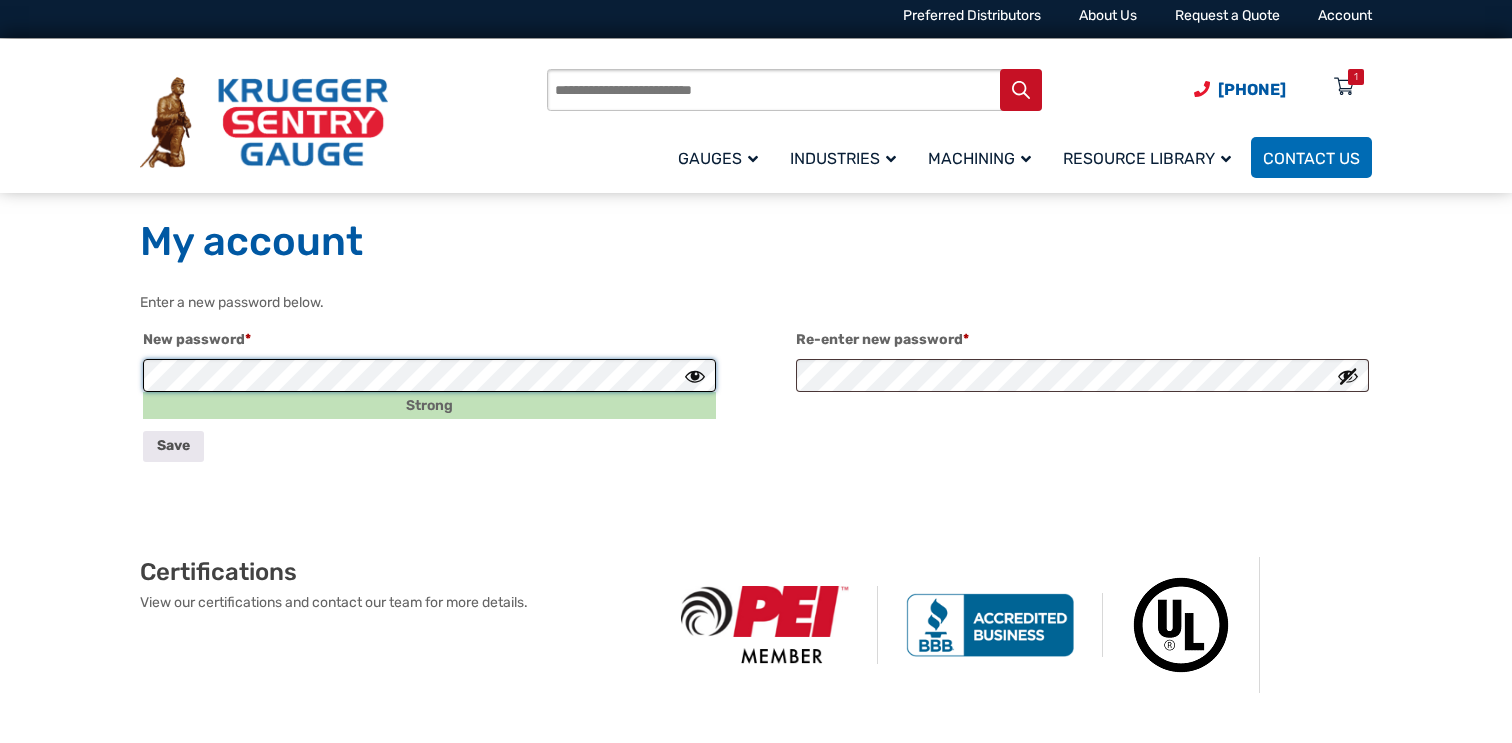 click on "New password  * Required
Strong" at bounding box center [429, 372] 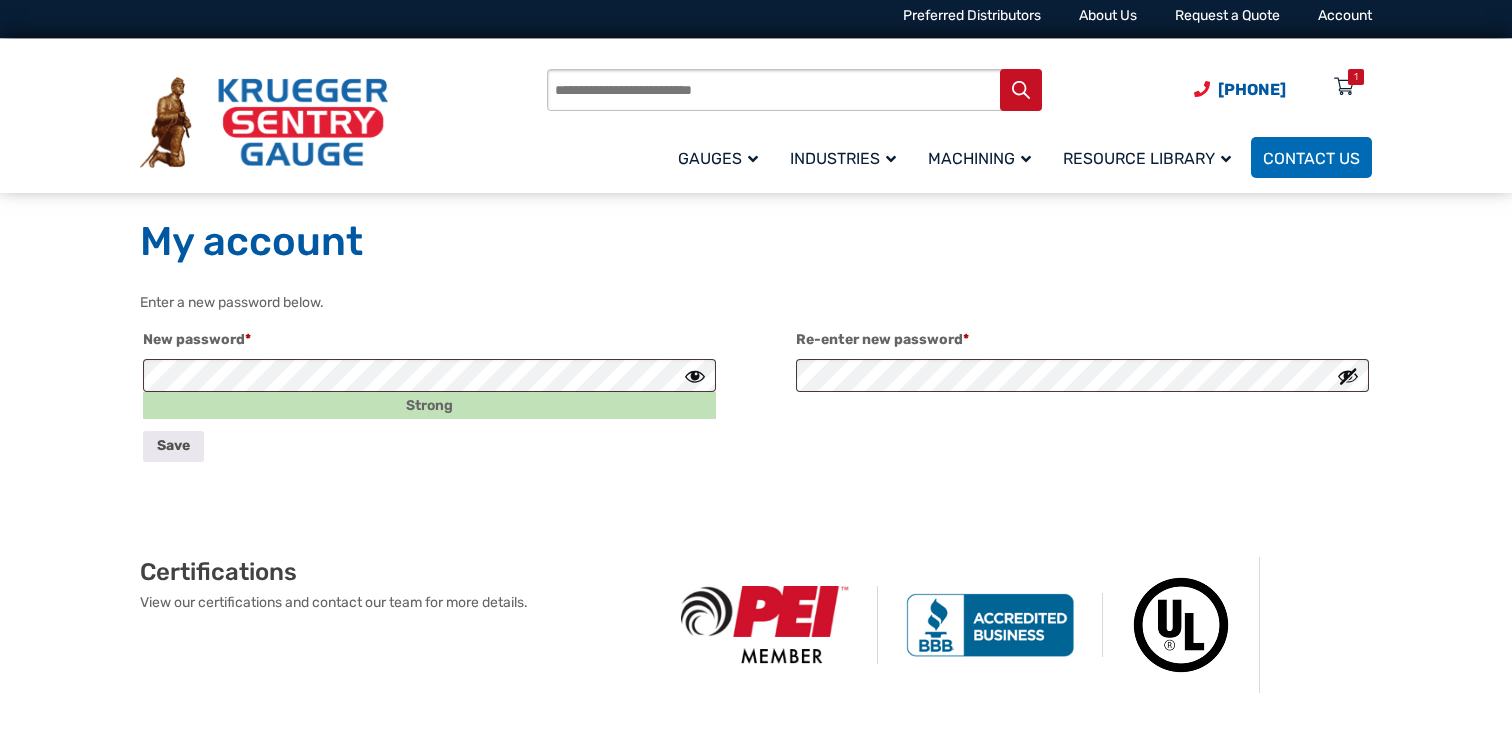 click at bounding box center [1348, 376] 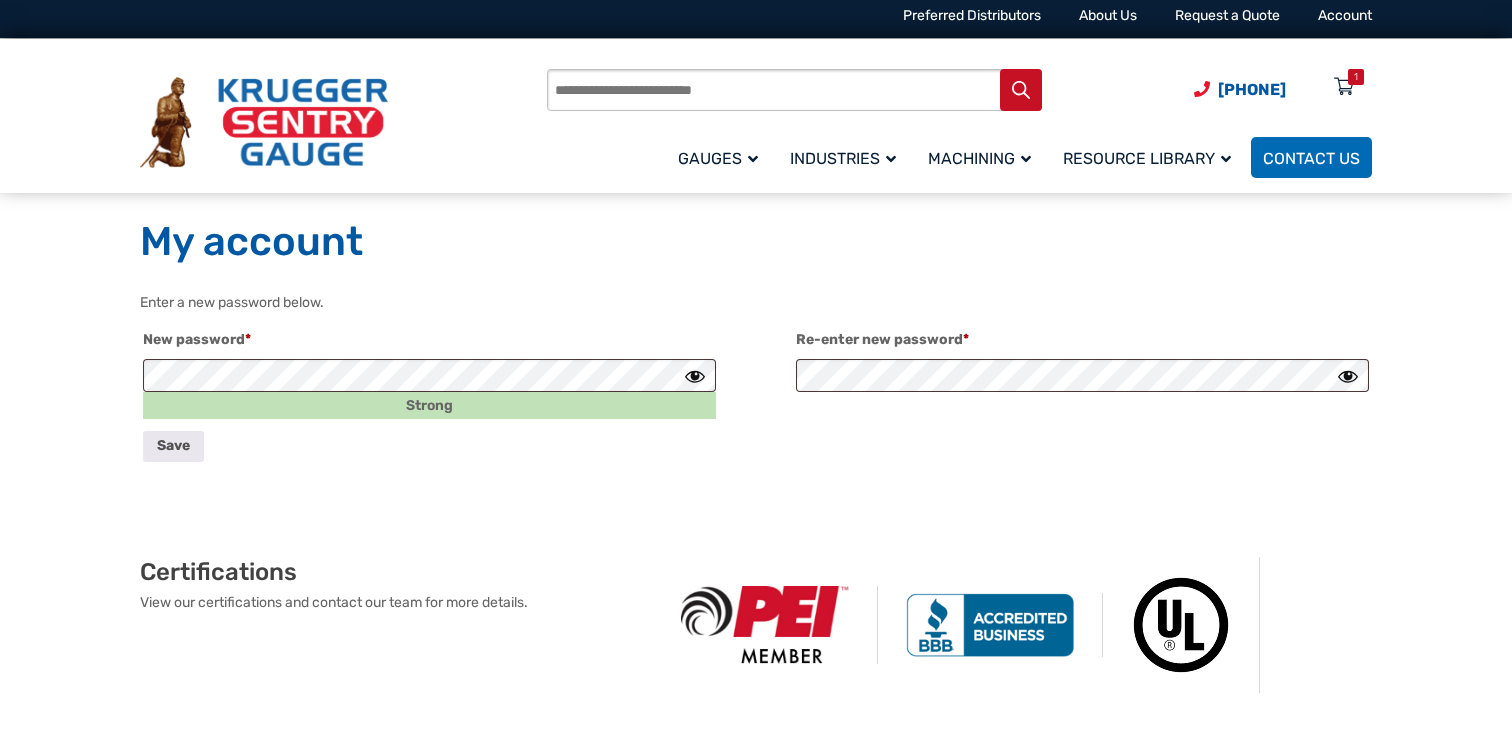 drag, startPoint x: 1258, startPoint y: 427, endPoint x: 1157, endPoint y: 433, distance: 101.17806 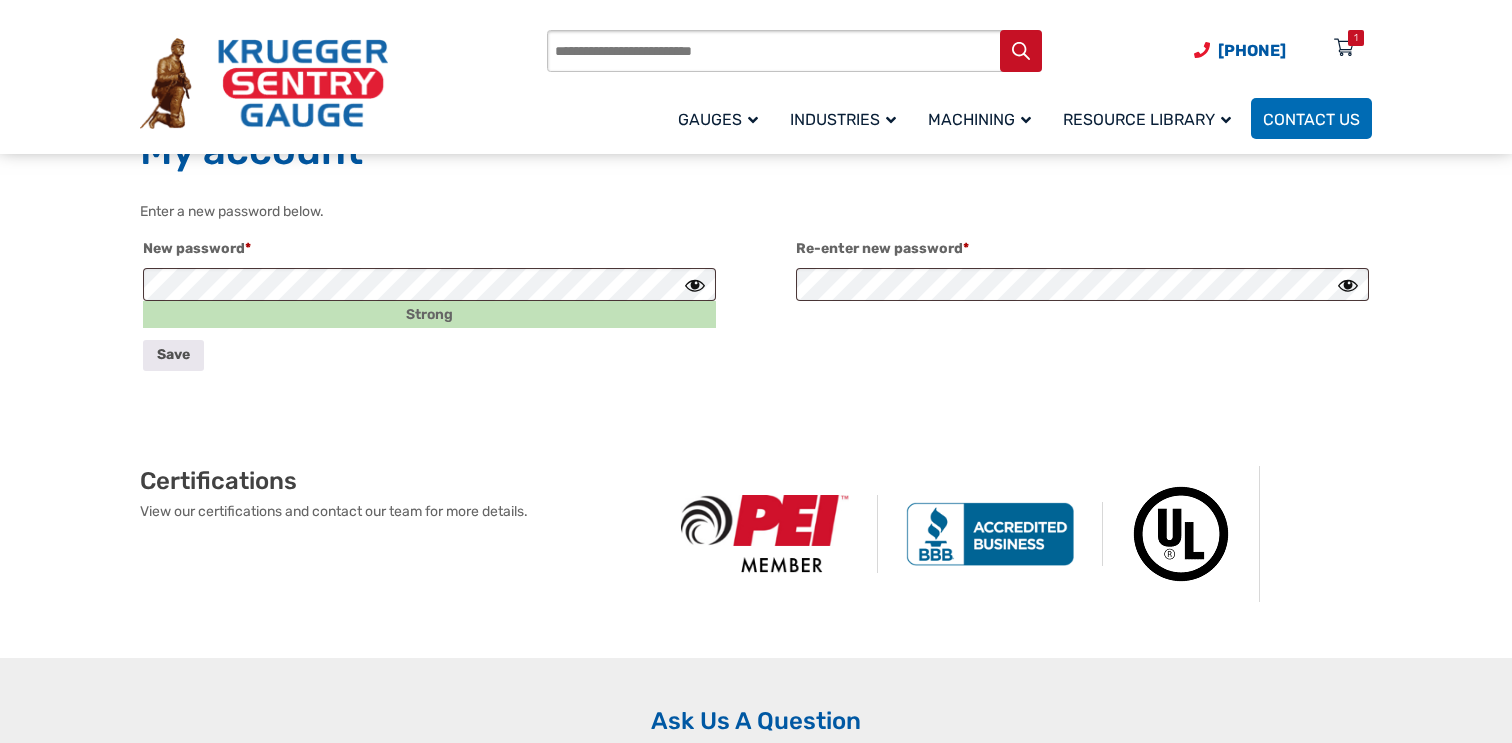 scroll, scrollTop: 101, scrollLeft: 0, axis: vertical 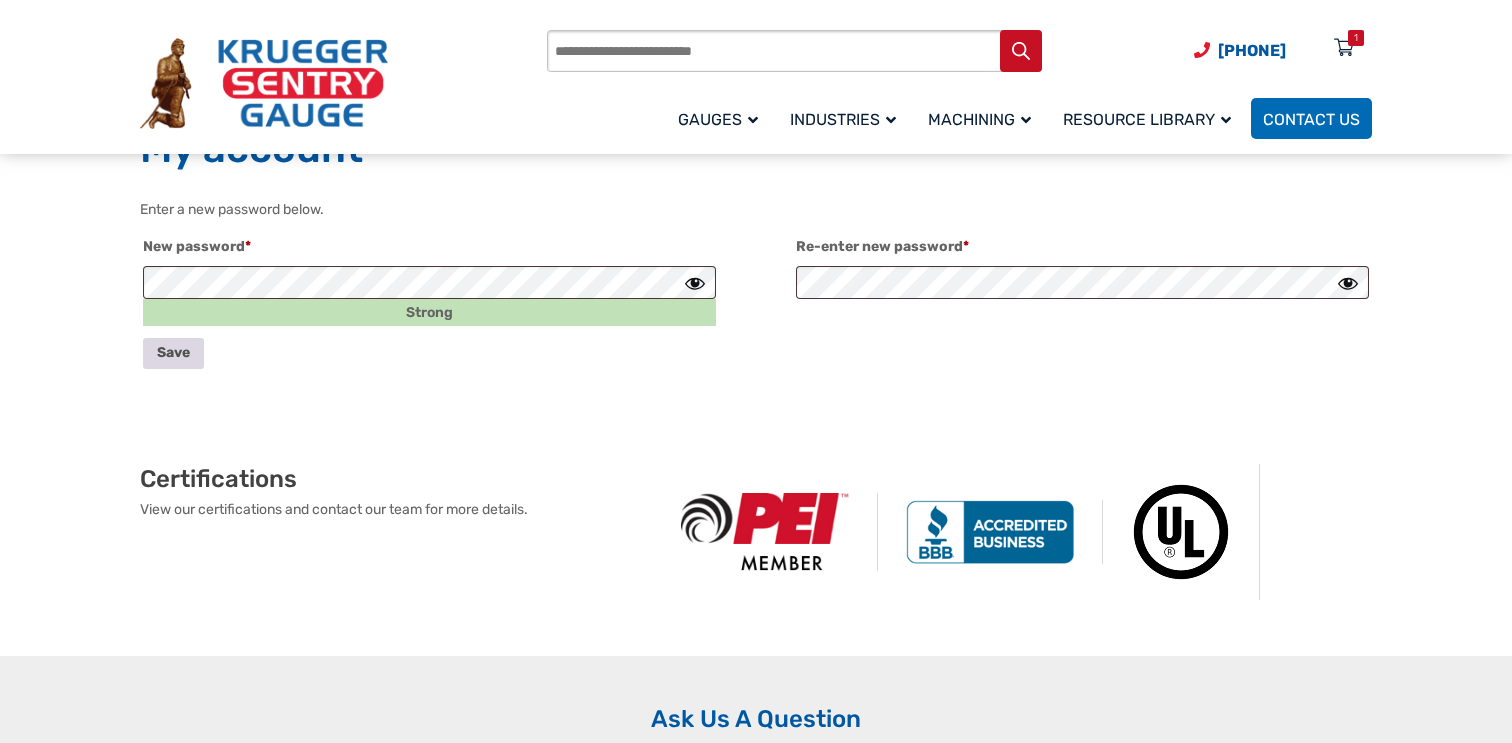 click on "Save" at bounding box center [173, 353] 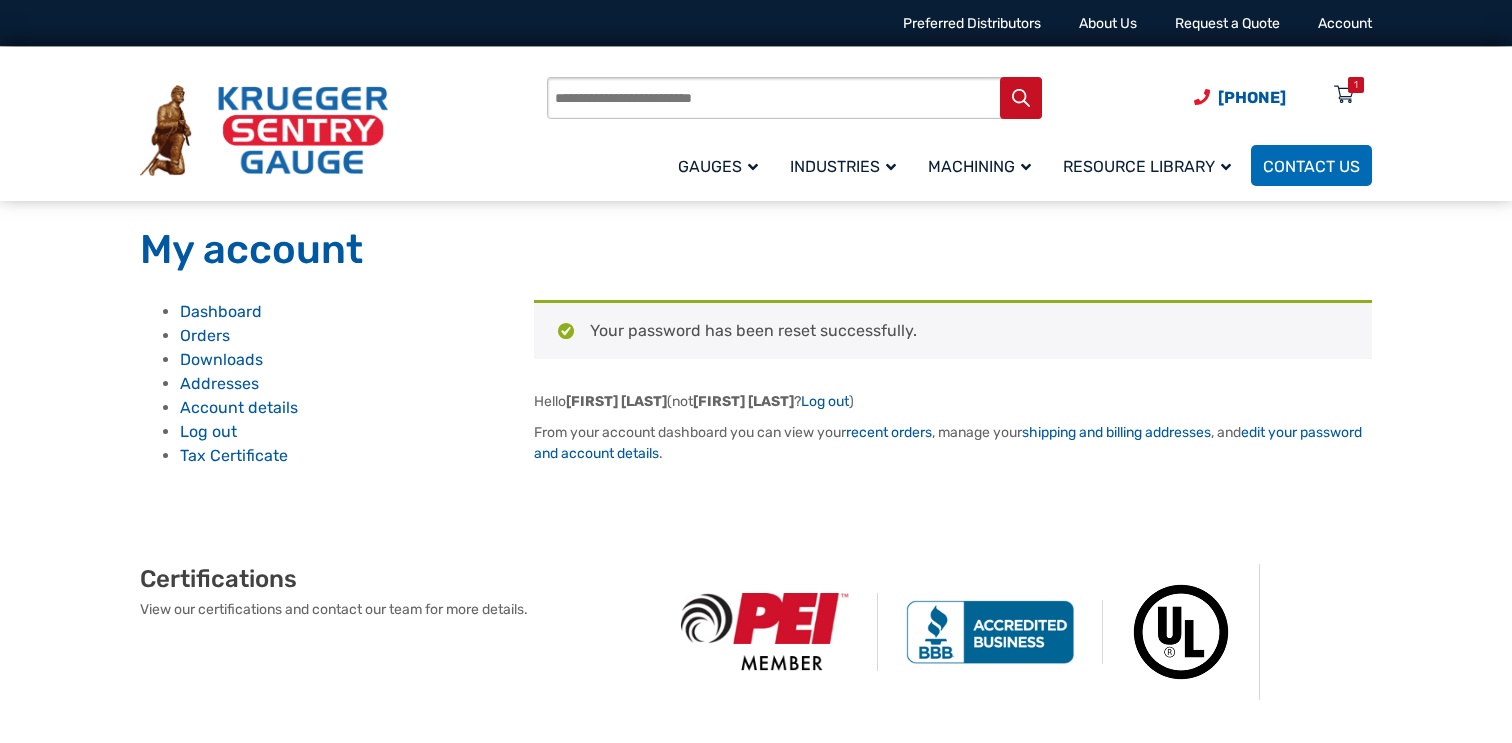 scroll, scrollTop: 0, scrollLeft: 0, axis: both 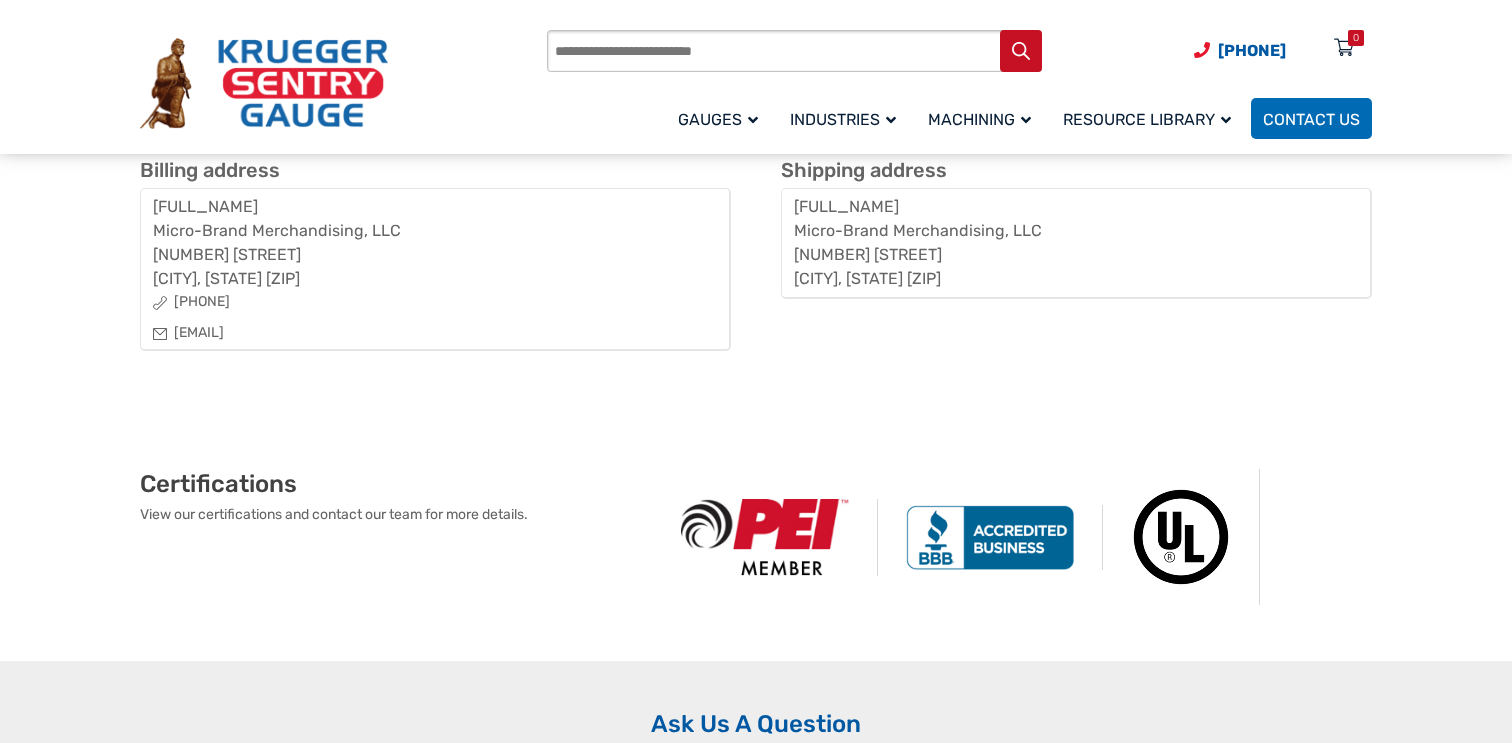 drag, startPoint x: 126, startPoint y: 239, endPoint x: 883, endPoint y: 377, distance: 769.47577 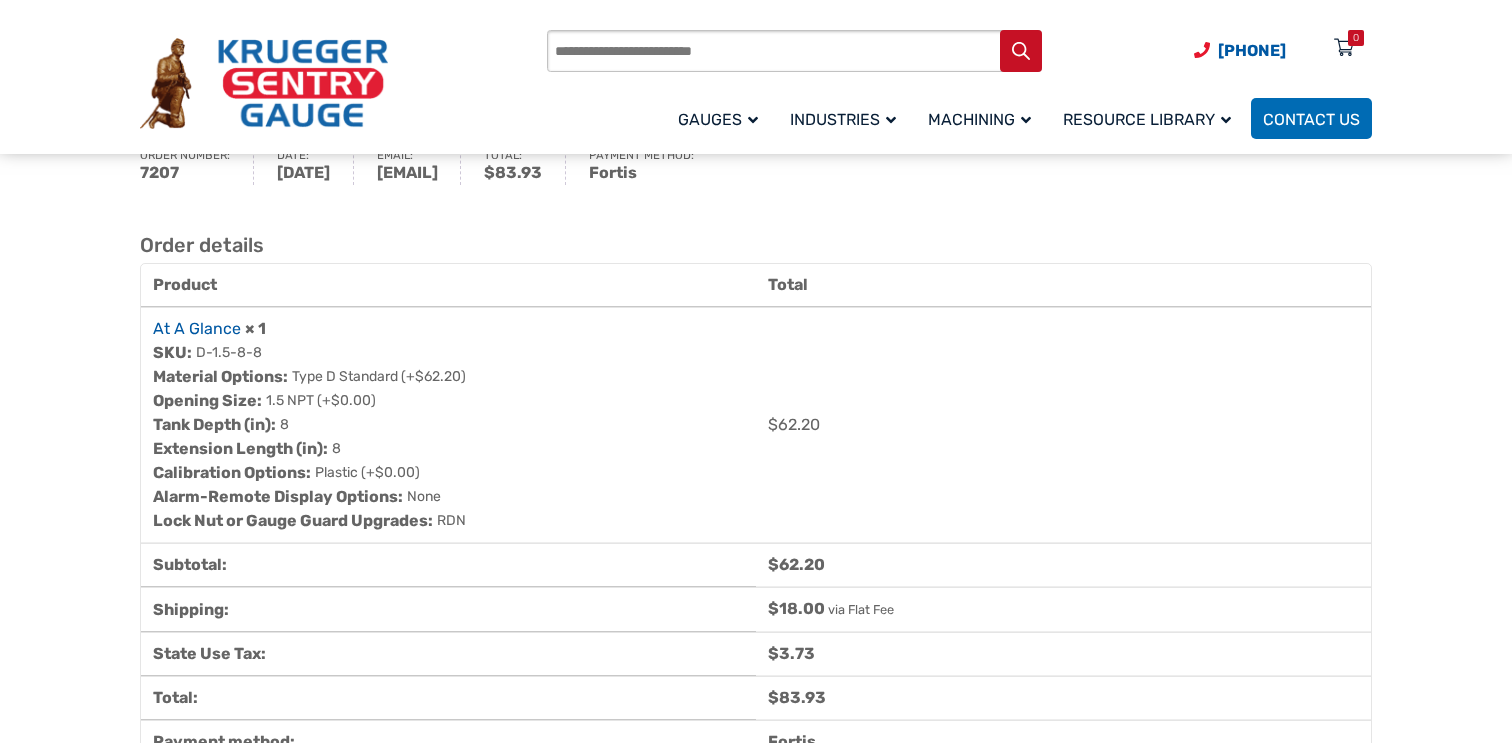 scroll, scrollTop: 0, scrollLeft: 0, axis: both 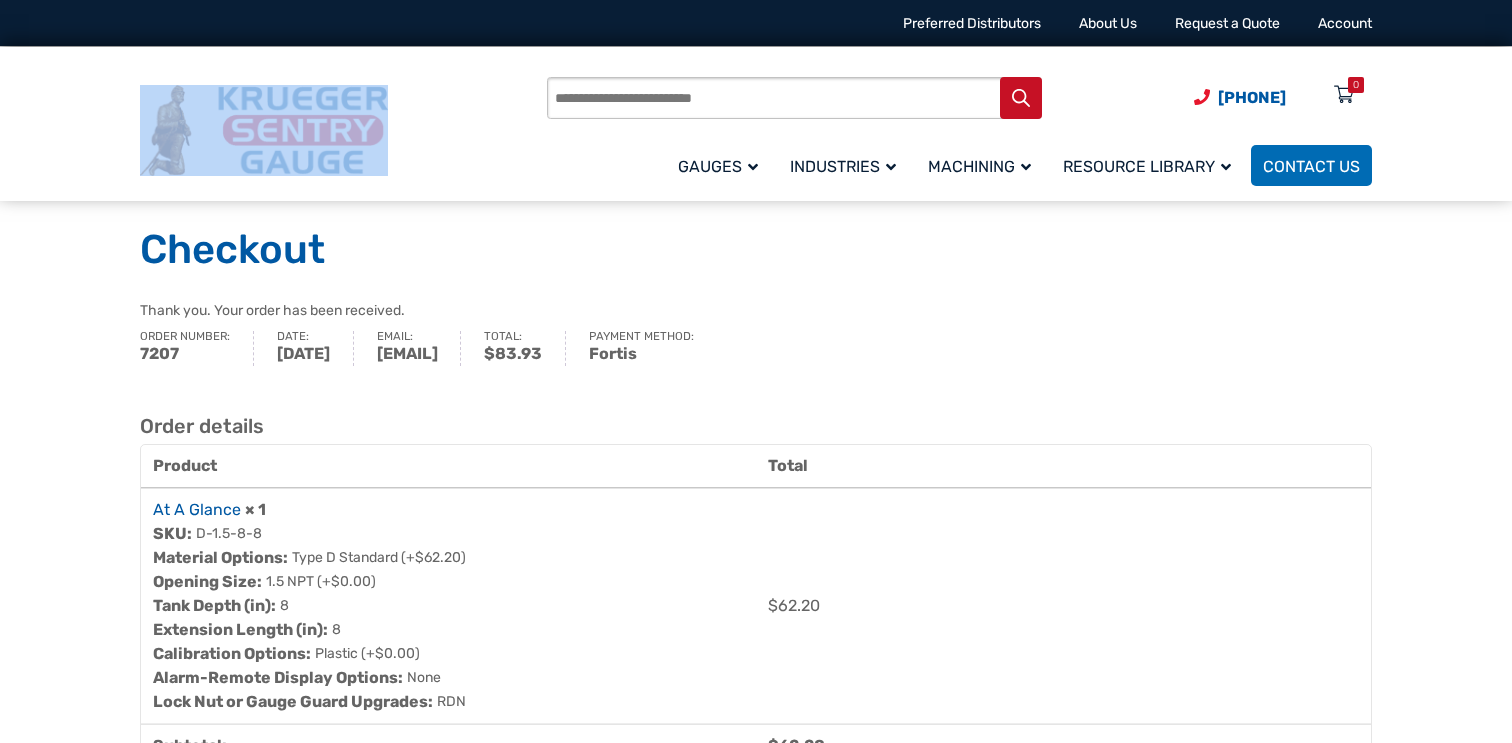 drag, startPoint x: 124, startPoint y: 72, endPoint x: 530, endPoint y: 121, distance: 408.9462 